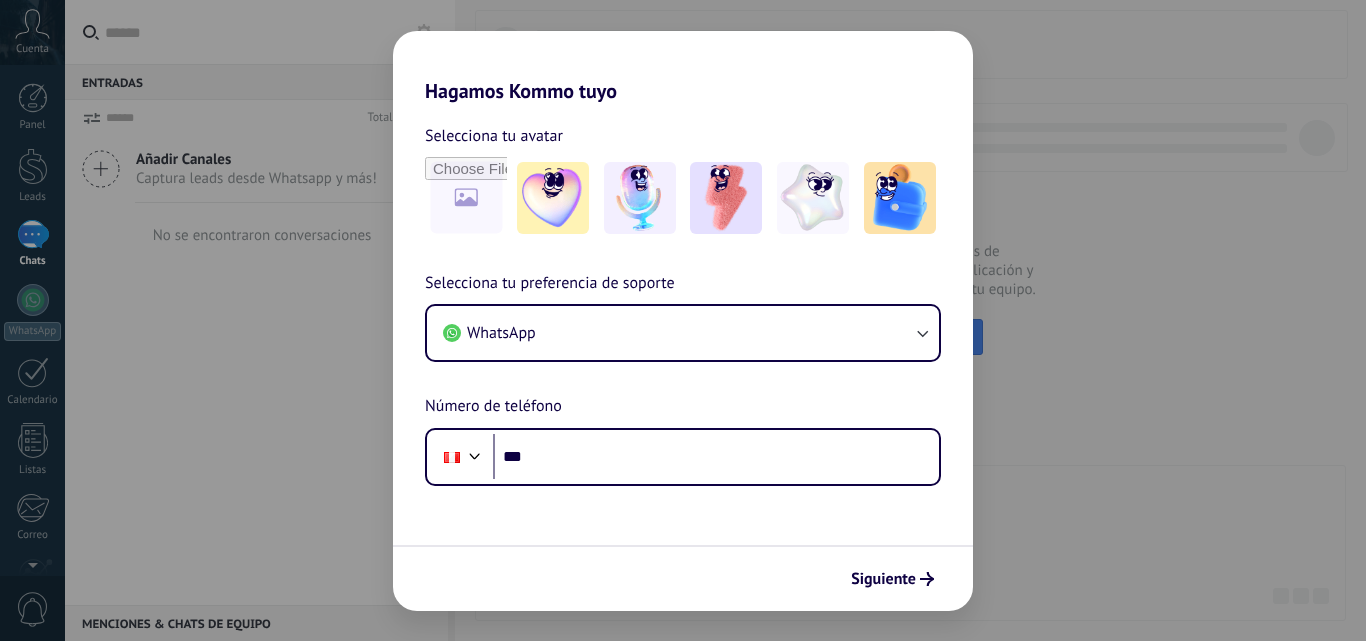 scroll, scrollTop: 0, scrollLeft: 0, axis: both 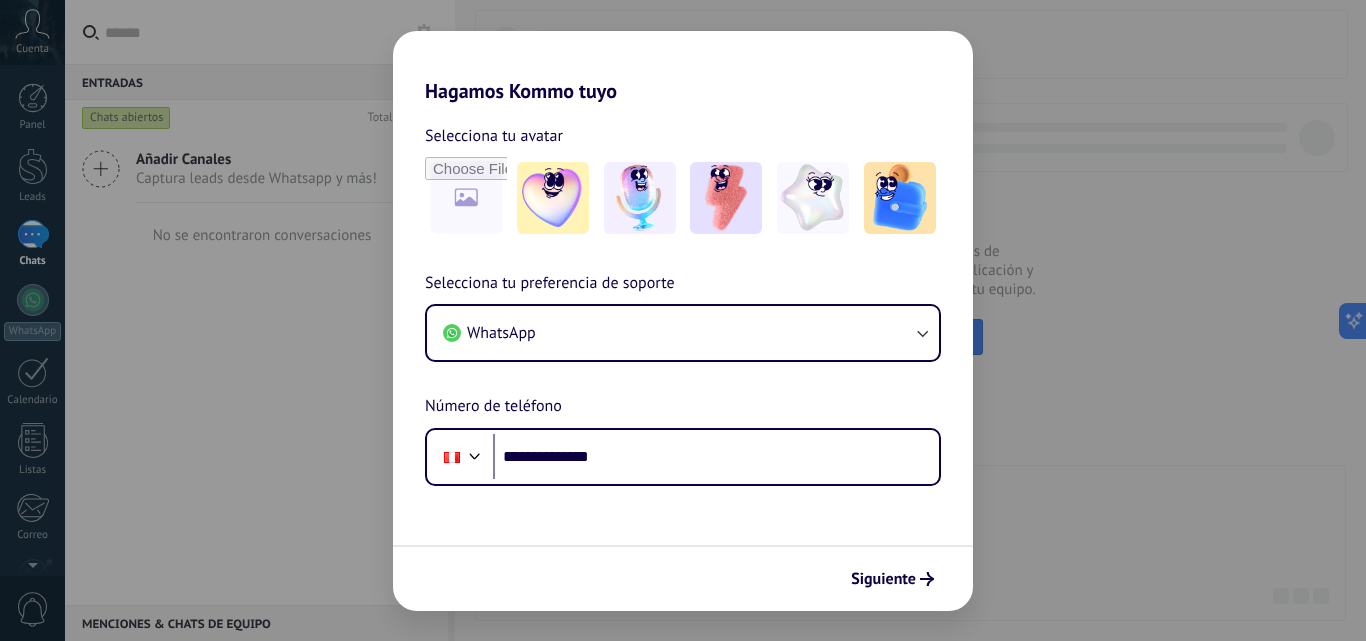type on "**********" 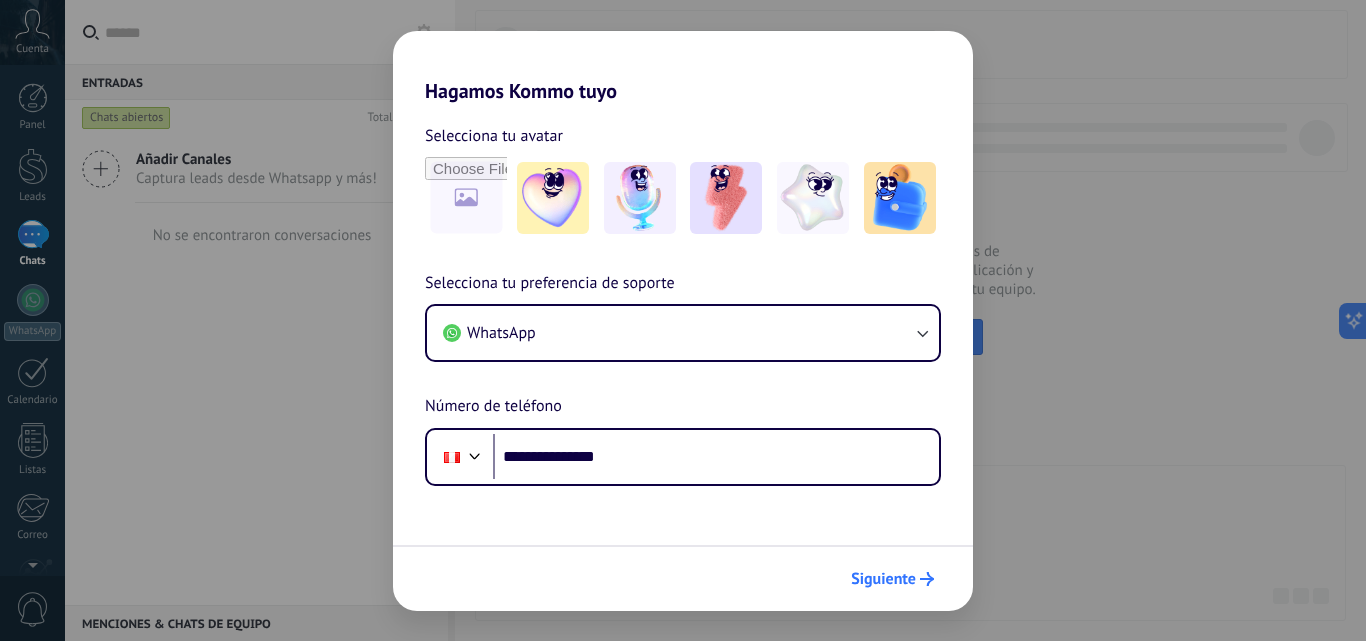 click on "Siguiente" at bounding box center (883, 579) 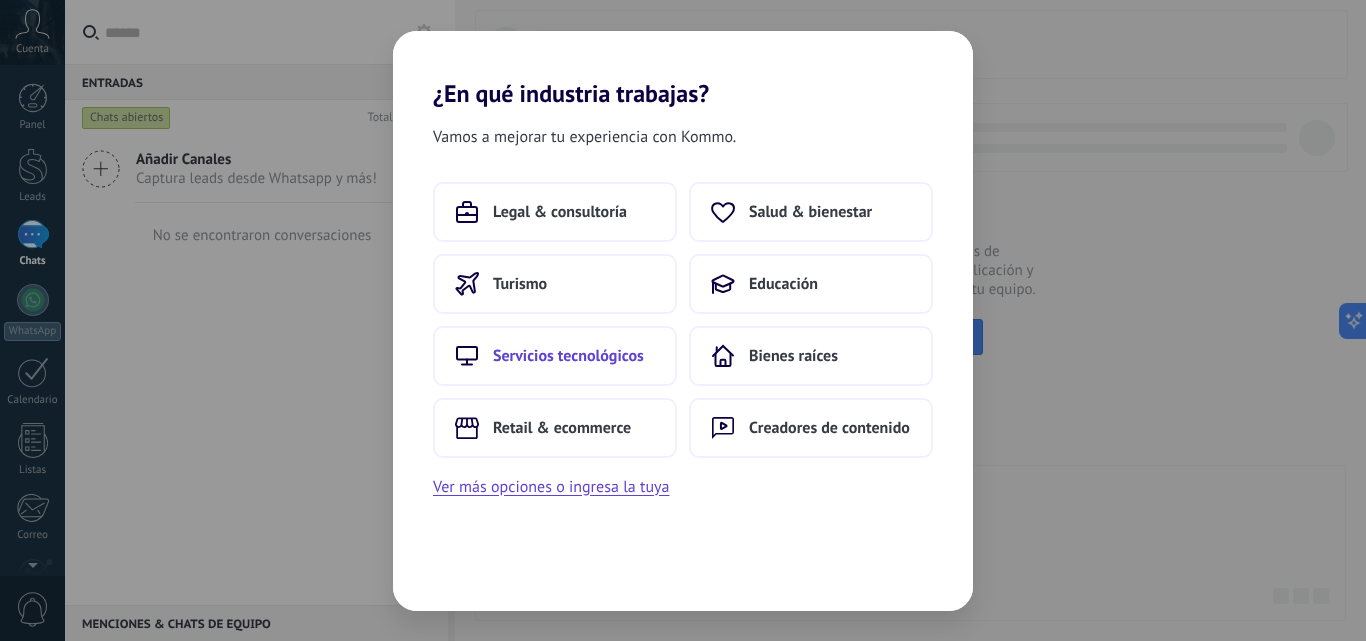 click on "Servicios tecnológicos" at bounding box center (568, 356) 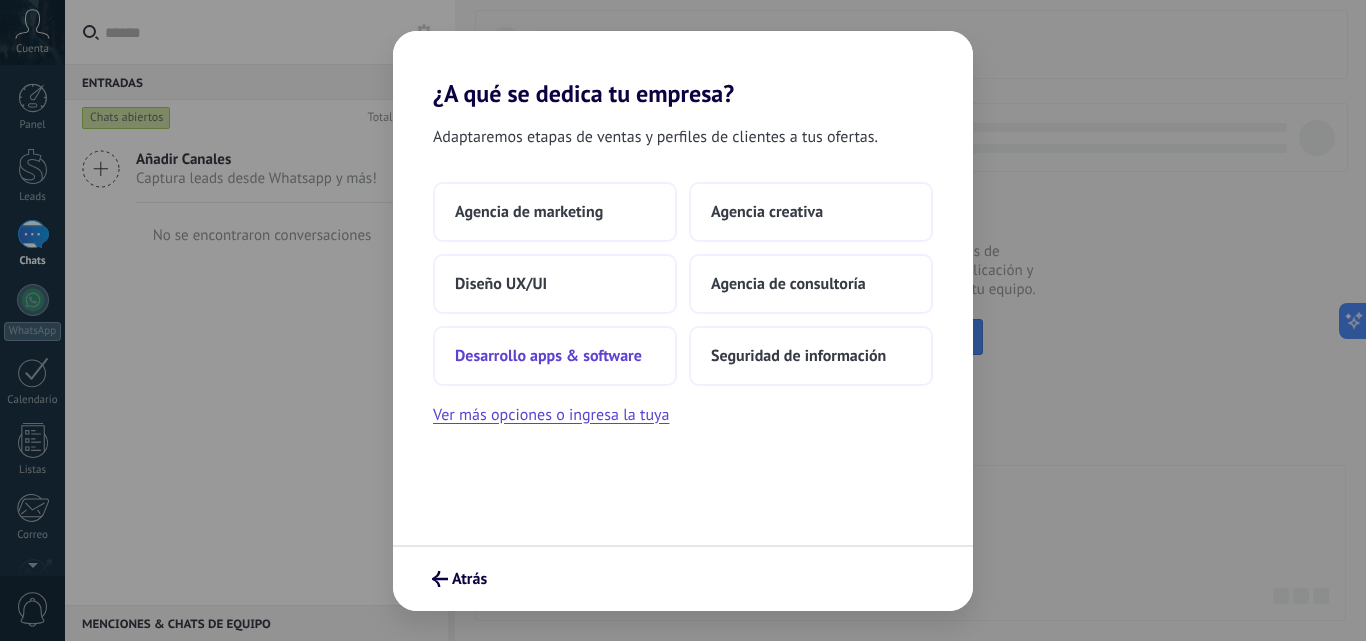 click on "Desarrollo apps & software" at bounding box center (548, 356) 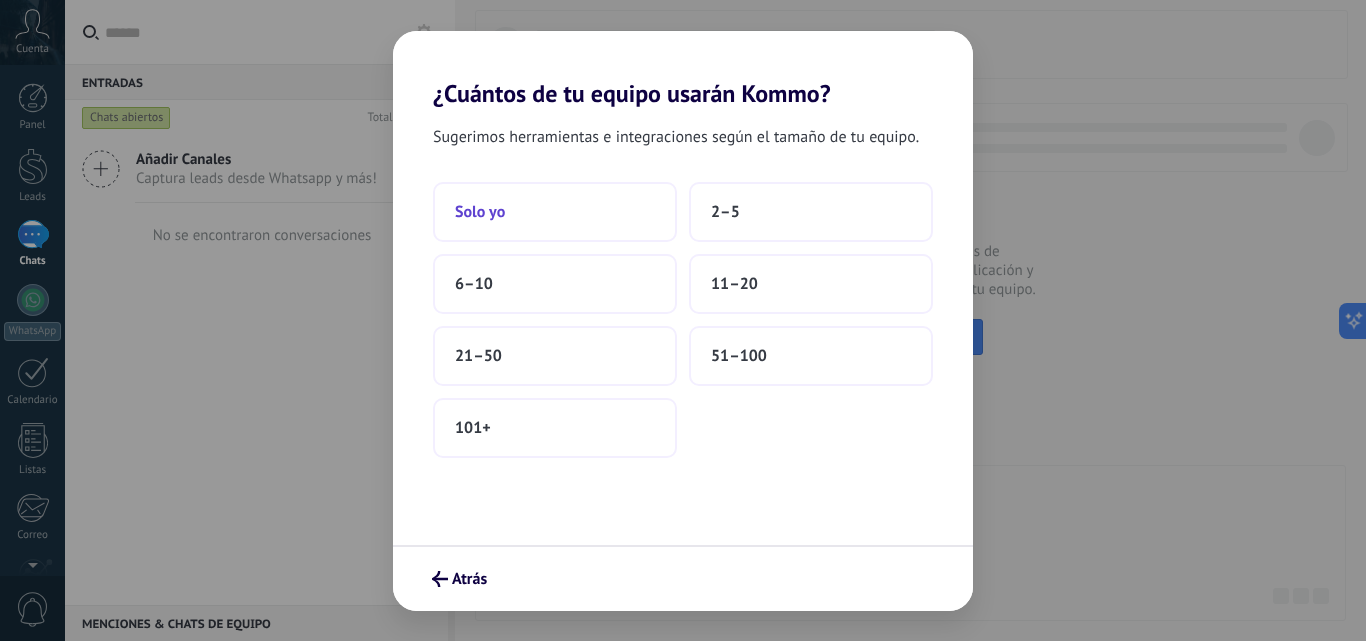 click on "Solo yo" at bounding box center [555, 212] 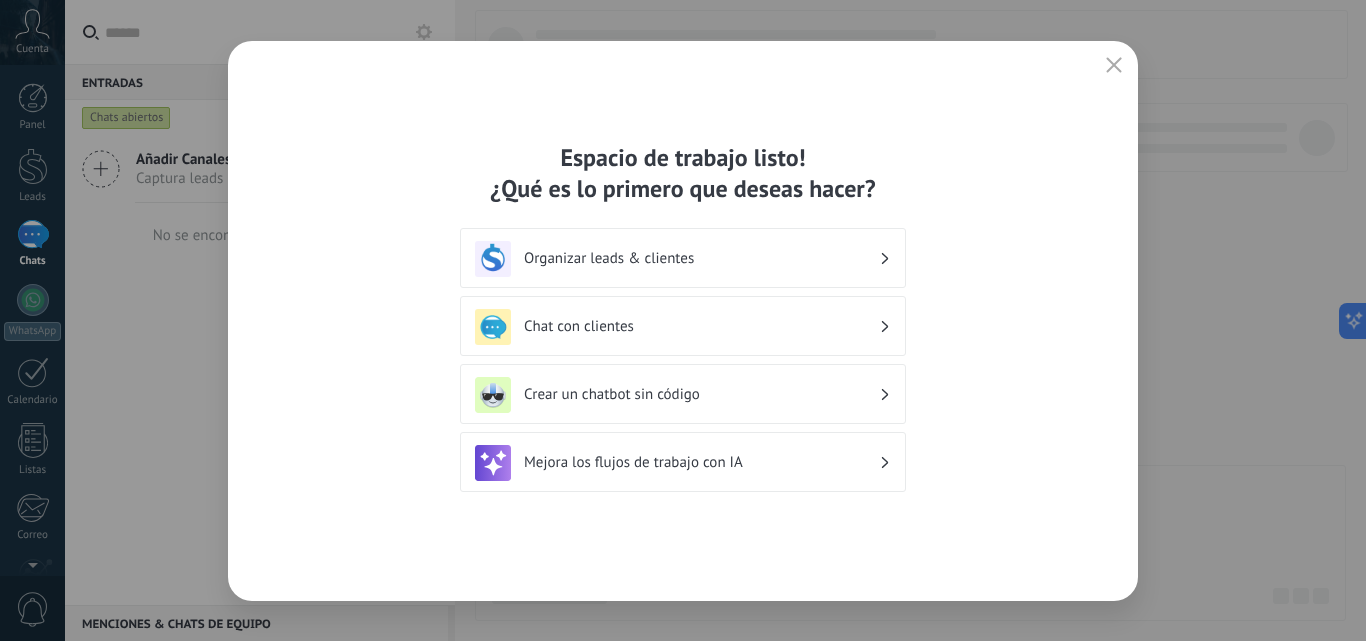 click on "Chat con clientes" at bounding box center (701, 326) 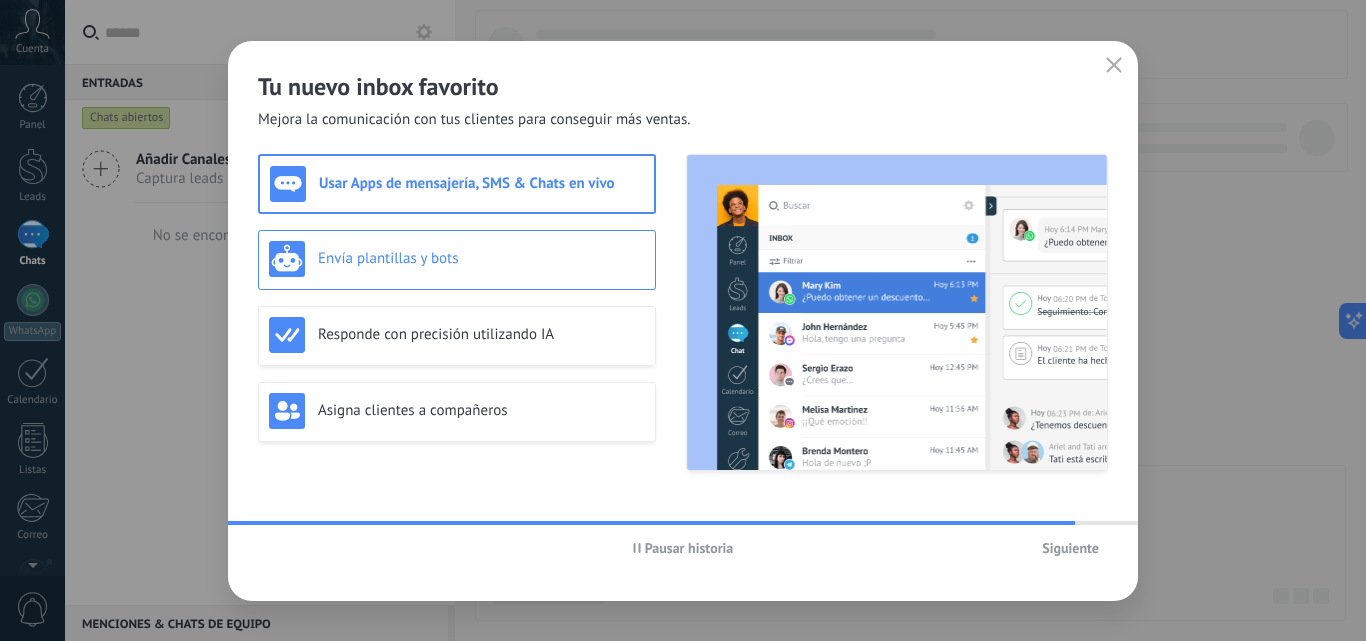 click on "Envía plantillas y bots" at bounding box center [481, 258] 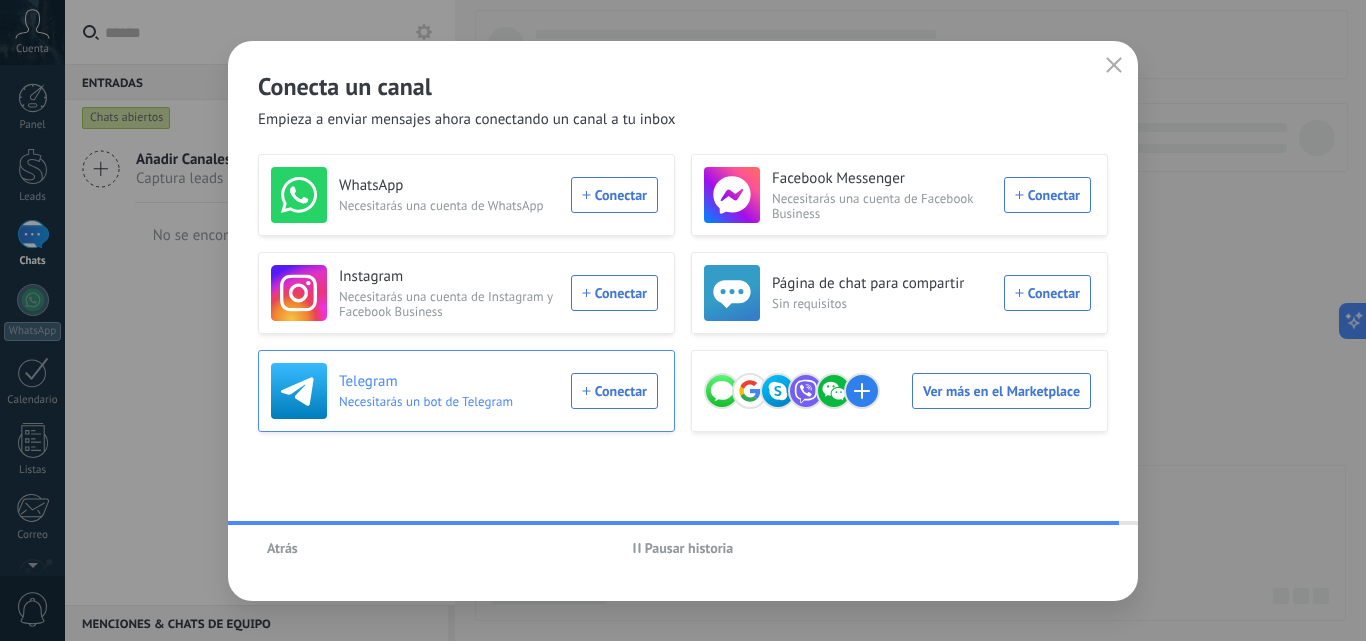 click on "Telegram Necesitarás un bot de Telegram Conectar" at bounding box center (464, 391) 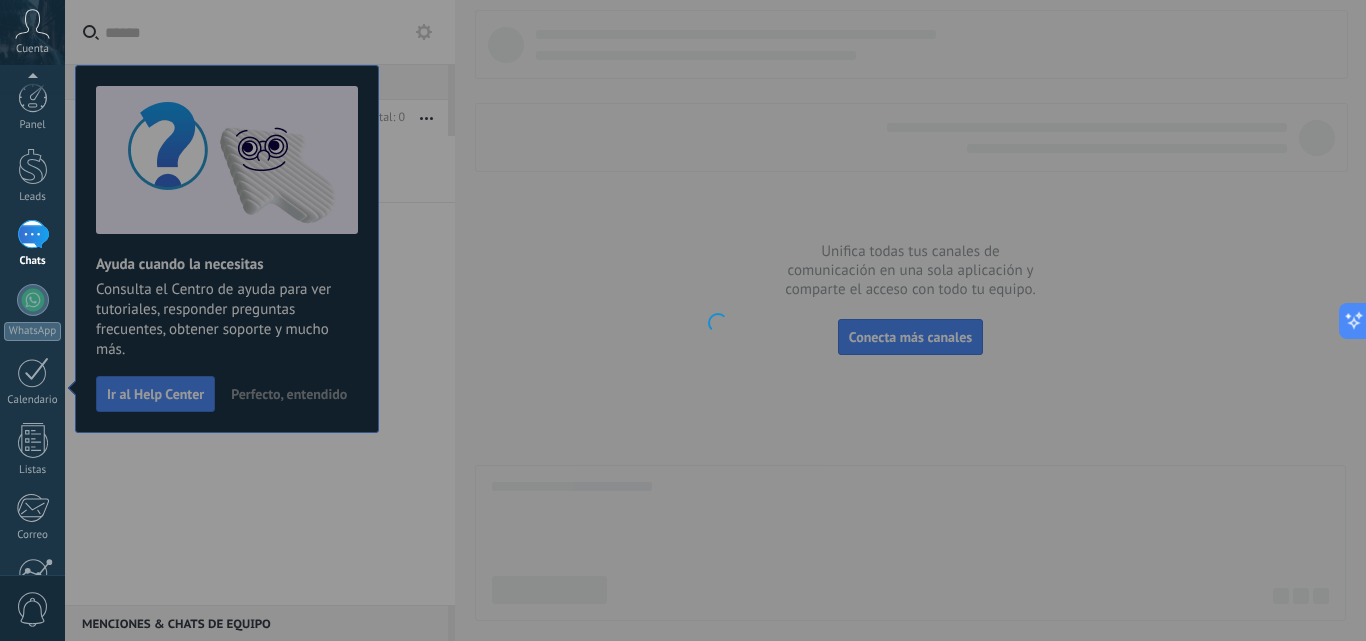 scroll, scrollTop: 191, scrollLeft: 0, axis: vertical 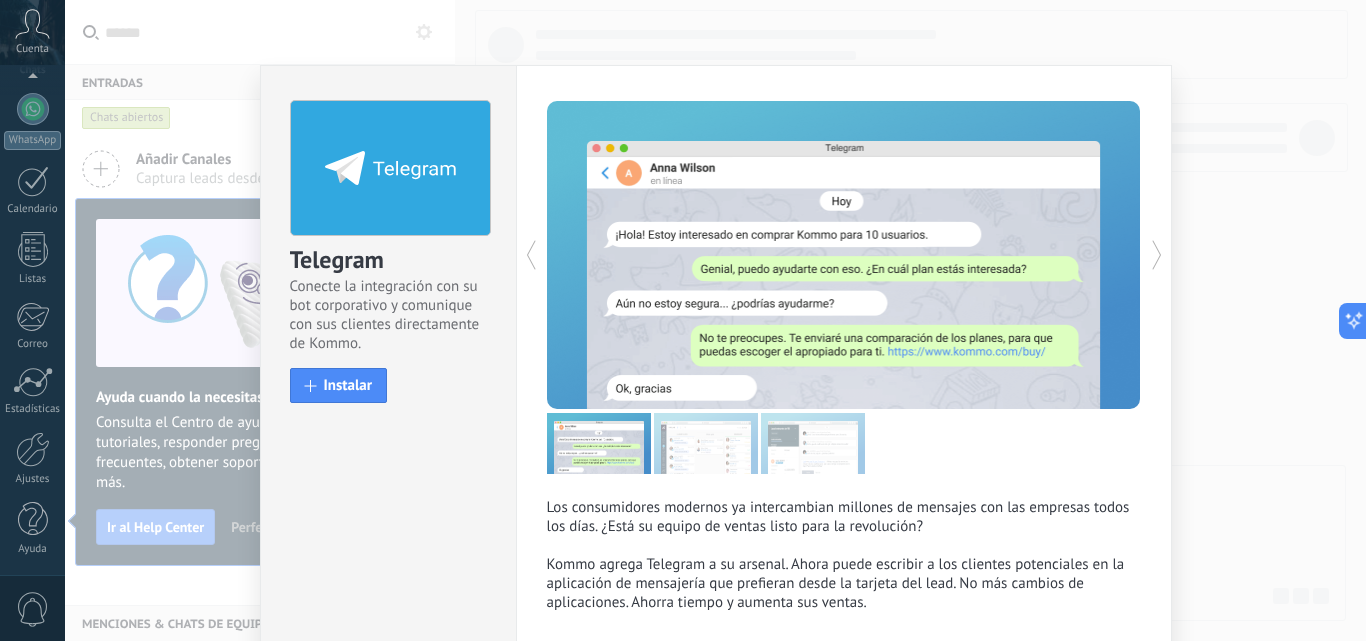 click 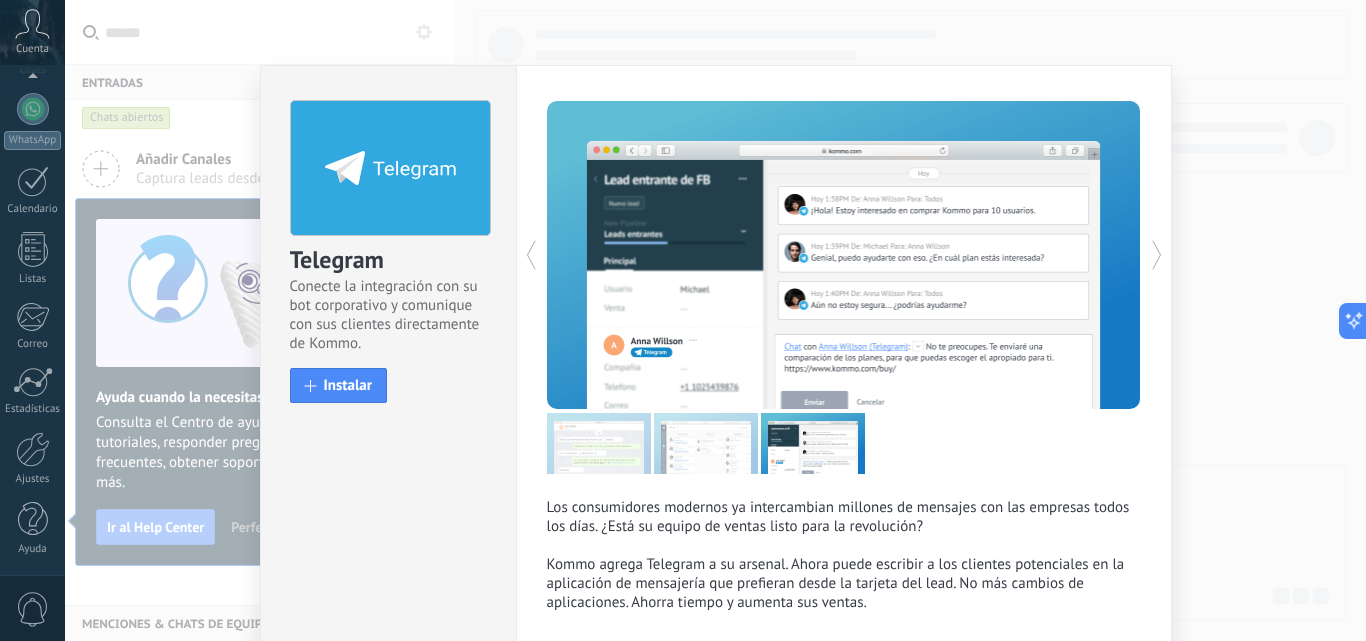 click 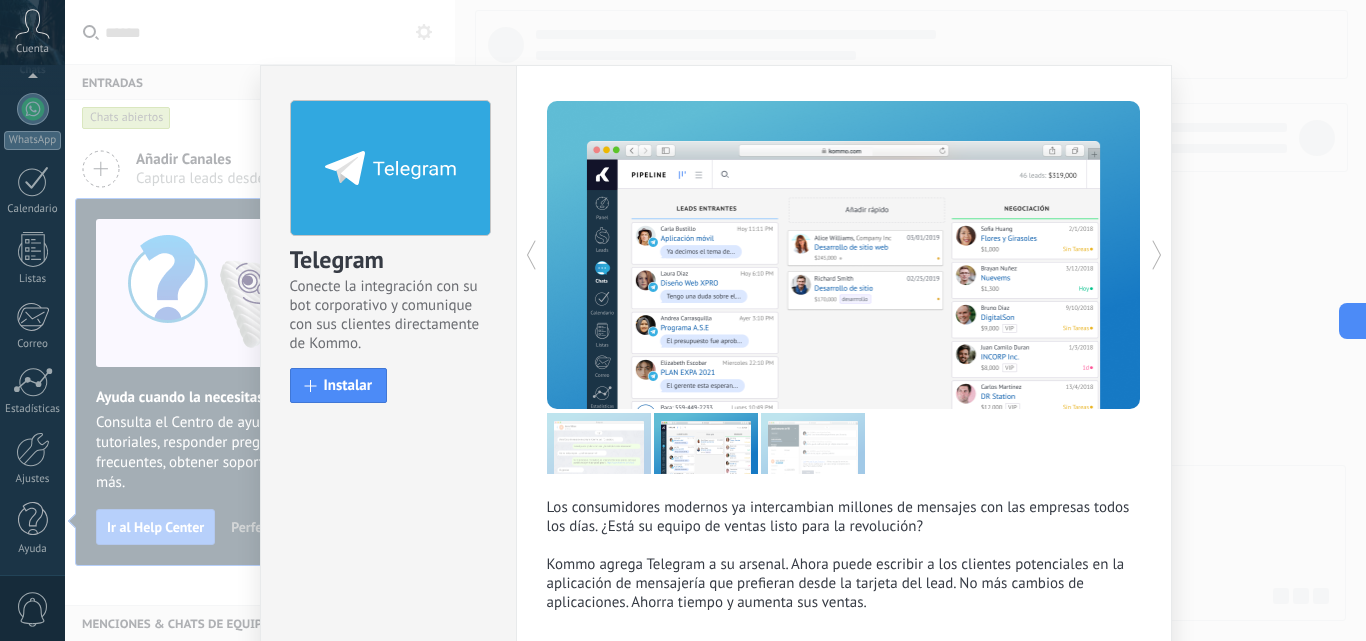 click on "Telegram Conecte la integración con su bot corporativo y comunique con sus clientes directamente de Kommo. install Instalar Los consumidores modernos ya intercambian millones de mensajes con las empresas todos los días. ¿Está su equipo de ventas listo para la revolución?  Kommo agrega Telegram a su arsenal. Ahora puede escribir a los clientes potenciales en la aplicación de mensajería que prefieran desde la tarjeta del lead. No más cambios de aplicaciones. Ahorra tiempo y aumenta sus ventas. más" at bounding box center [715, 320] 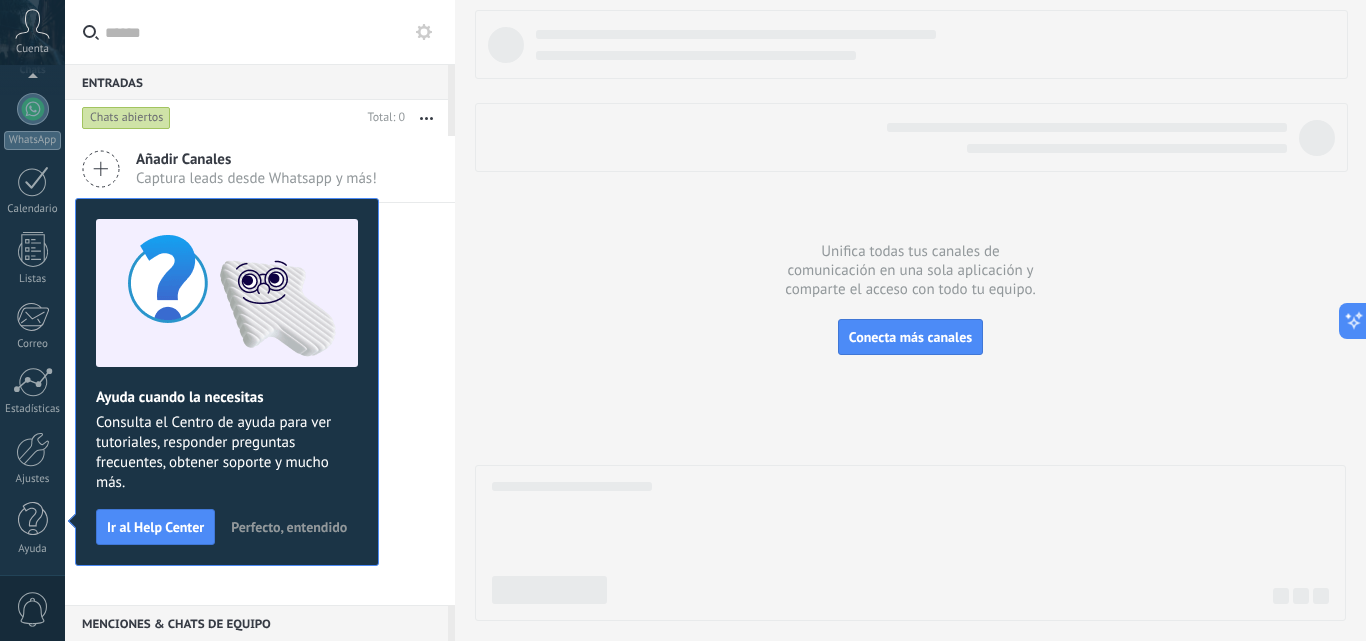 scroll, scrollTop: 0, scrollLeft: 0, axis: both 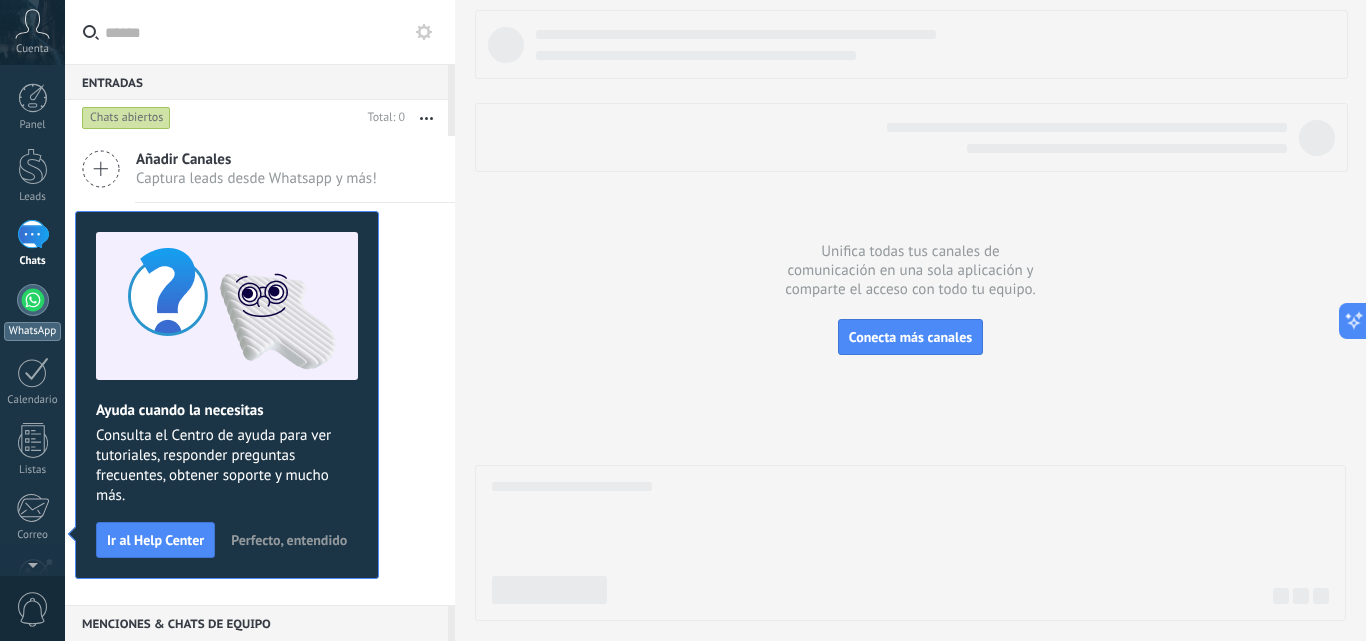 click at bounding box center [33, 300] 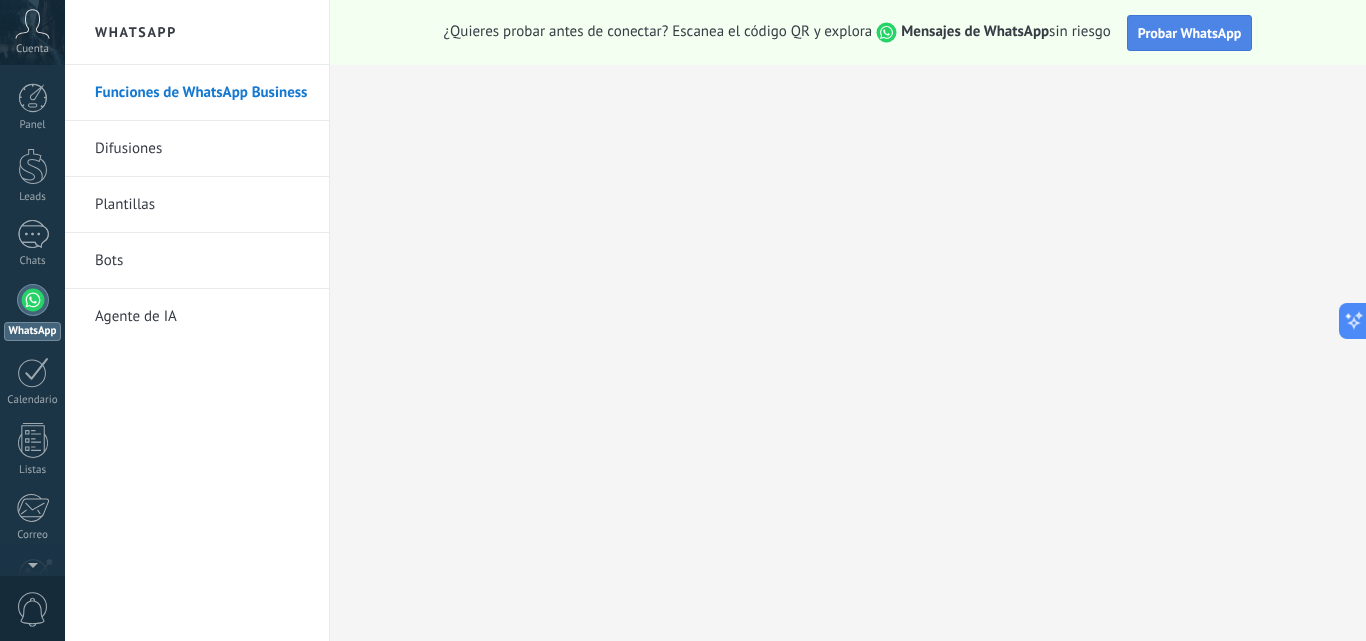 click on "Probar WhatsApp" at bounding box center [1190, 33] 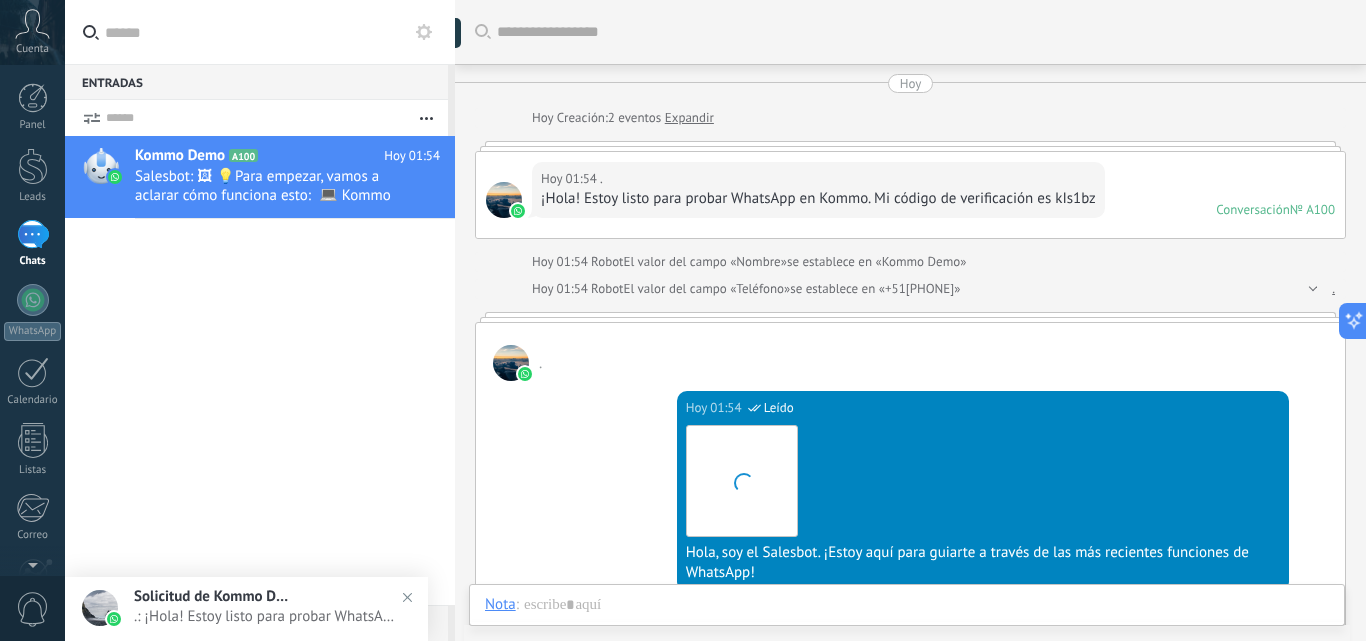 scroll, scrollTop: 704, scrollLeft: 0, axis: vertical 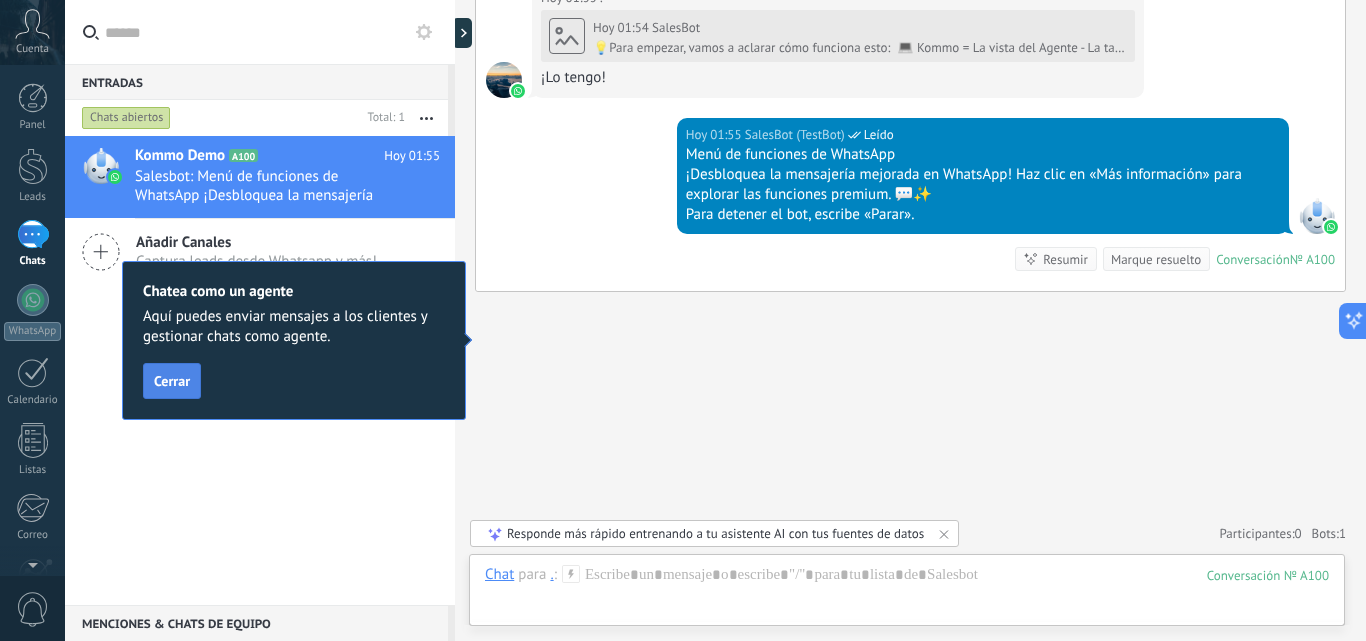 click on "Cerrar" at bounding box center (172, 381) 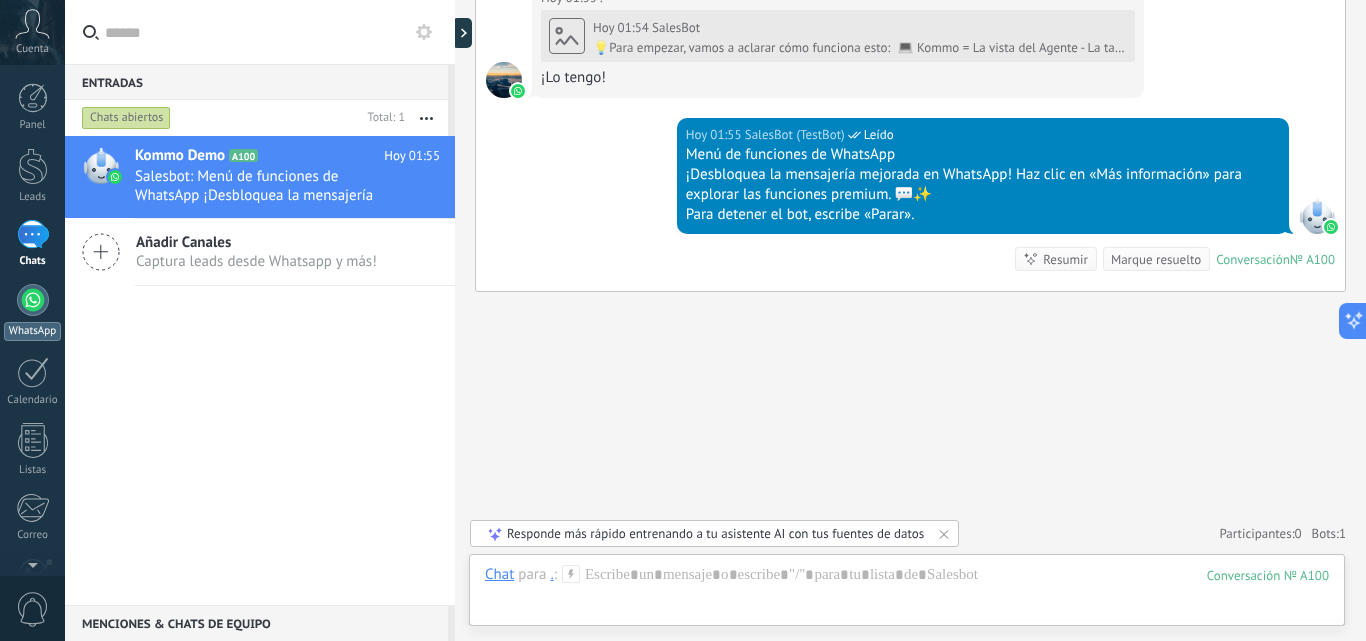 click at bounding box center (33, 300) 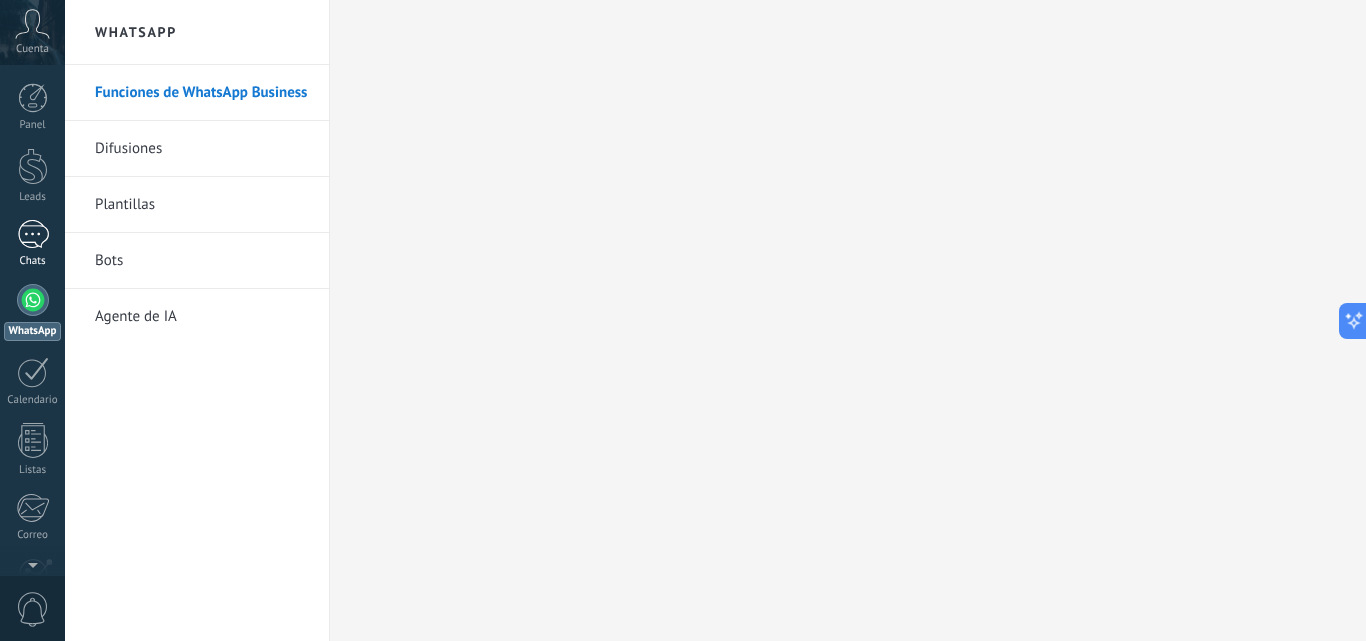 click on "1" at bounding box center [33, 234] 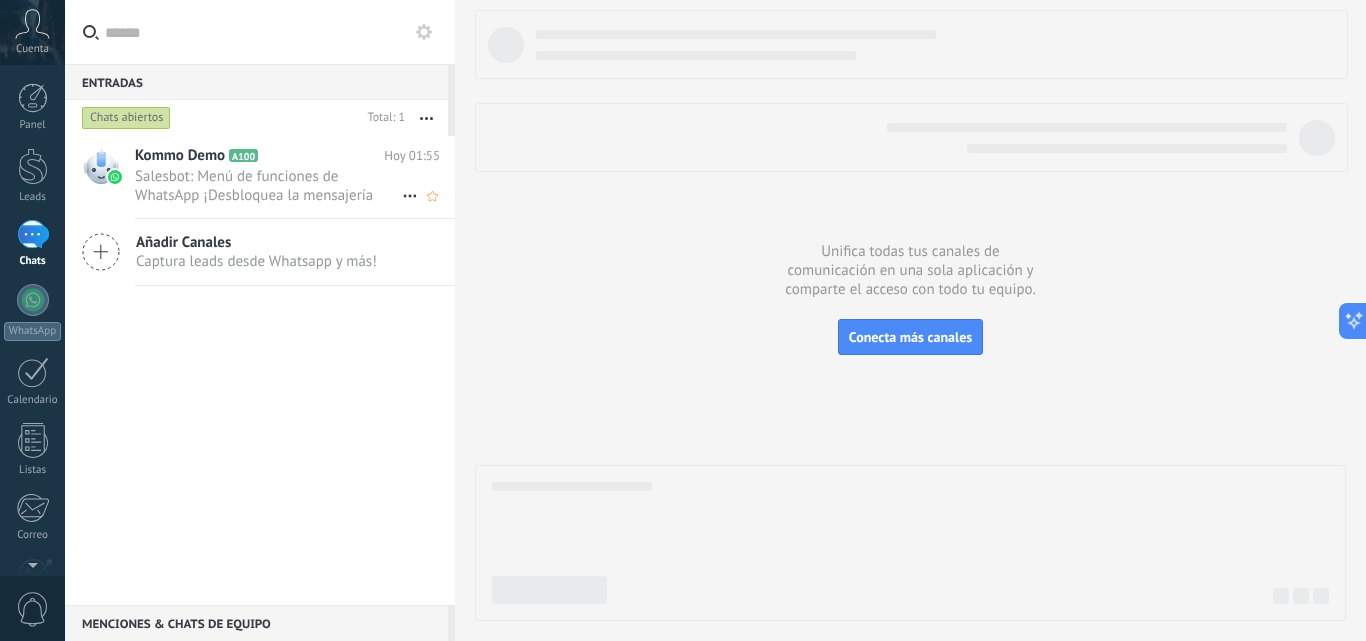 click on "Salesbot: Menú de funciones de WhatsApp
¡Desbloquea la mensajería mejorada en WhatsApp! Haz clic en «Más información» pa..." at bounding box center [268, 186] 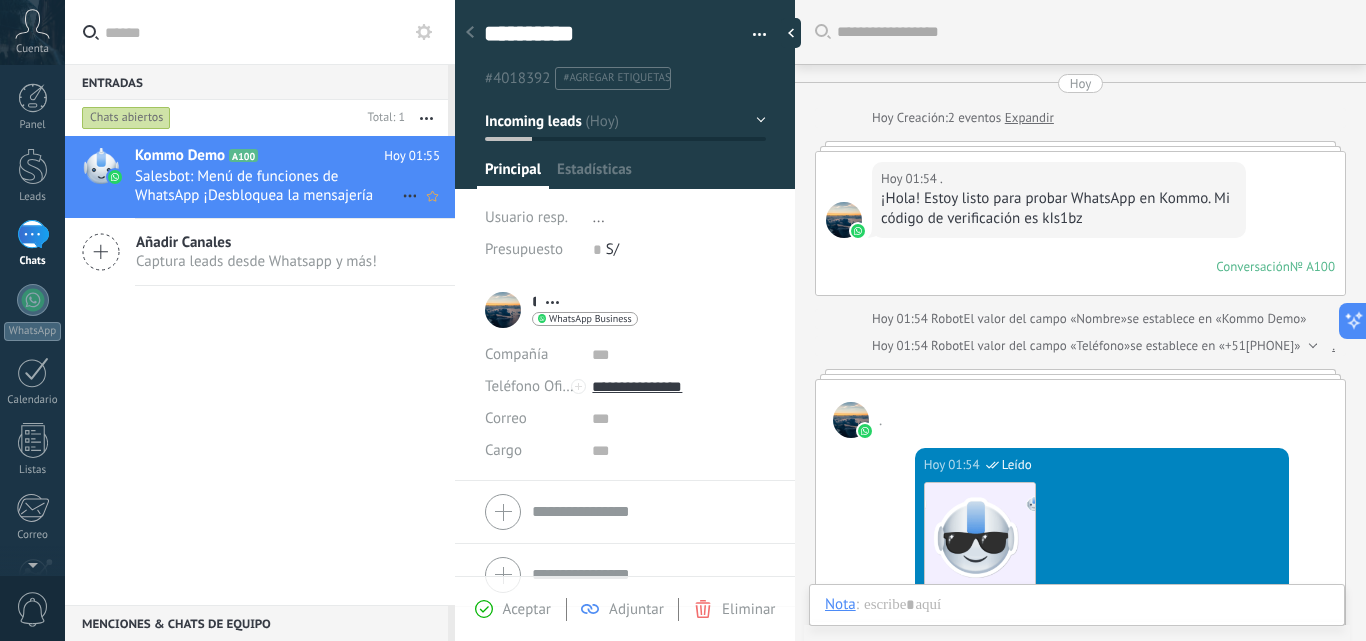 scroll, scrollTop: 988, scrollLeft: 0, axis: vertical 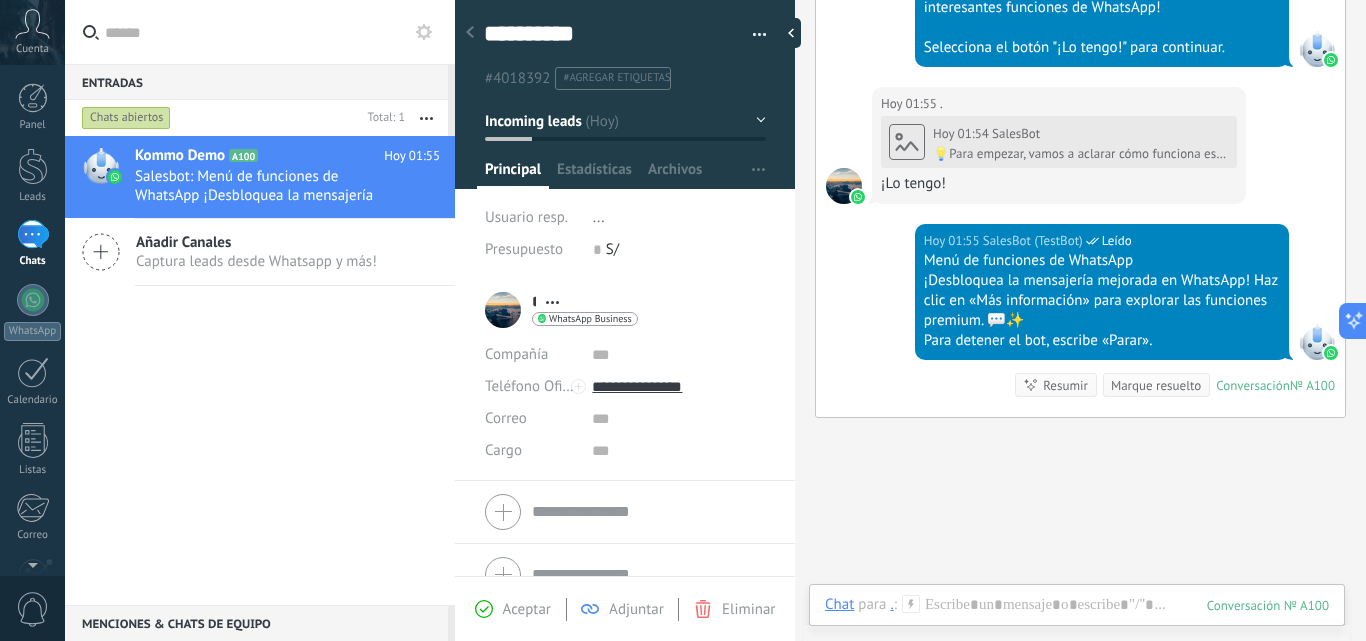 click at bounding box center (470, 33) 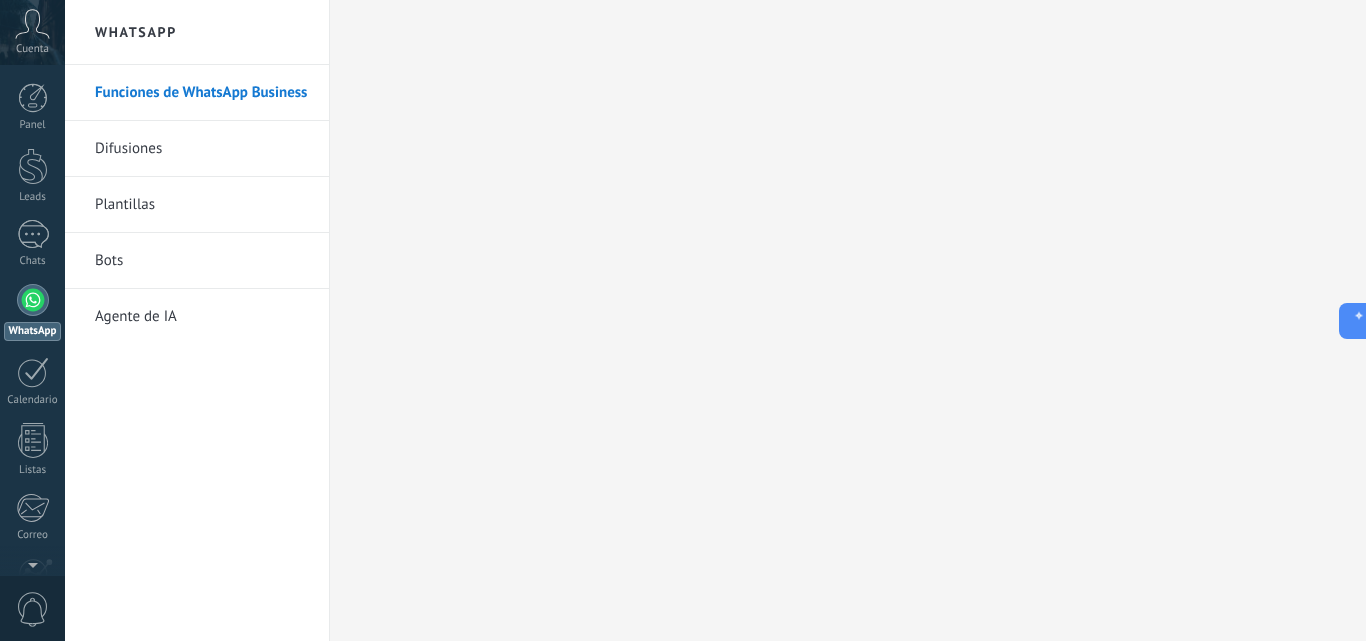click on "Plantillas" at bounding box center (202, 205) 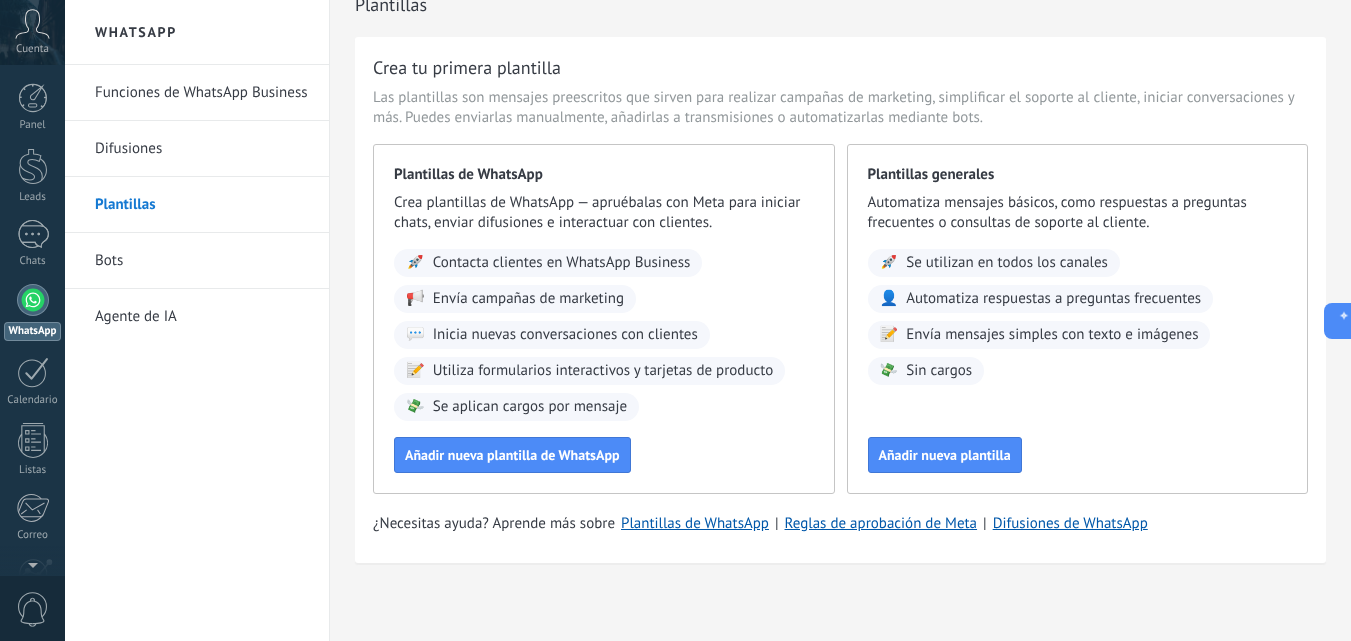 scroll, scrollTop: 34, scrollLeft: 0, axis: vertical 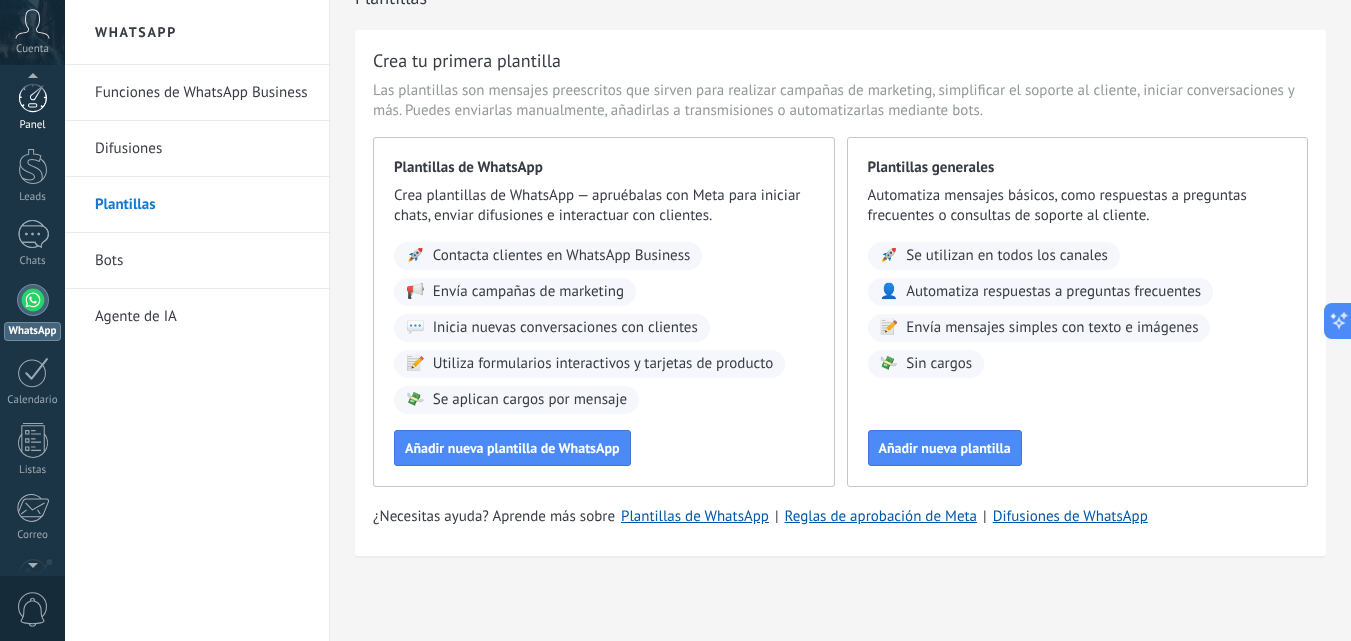 click at bounding box center [33, 98] 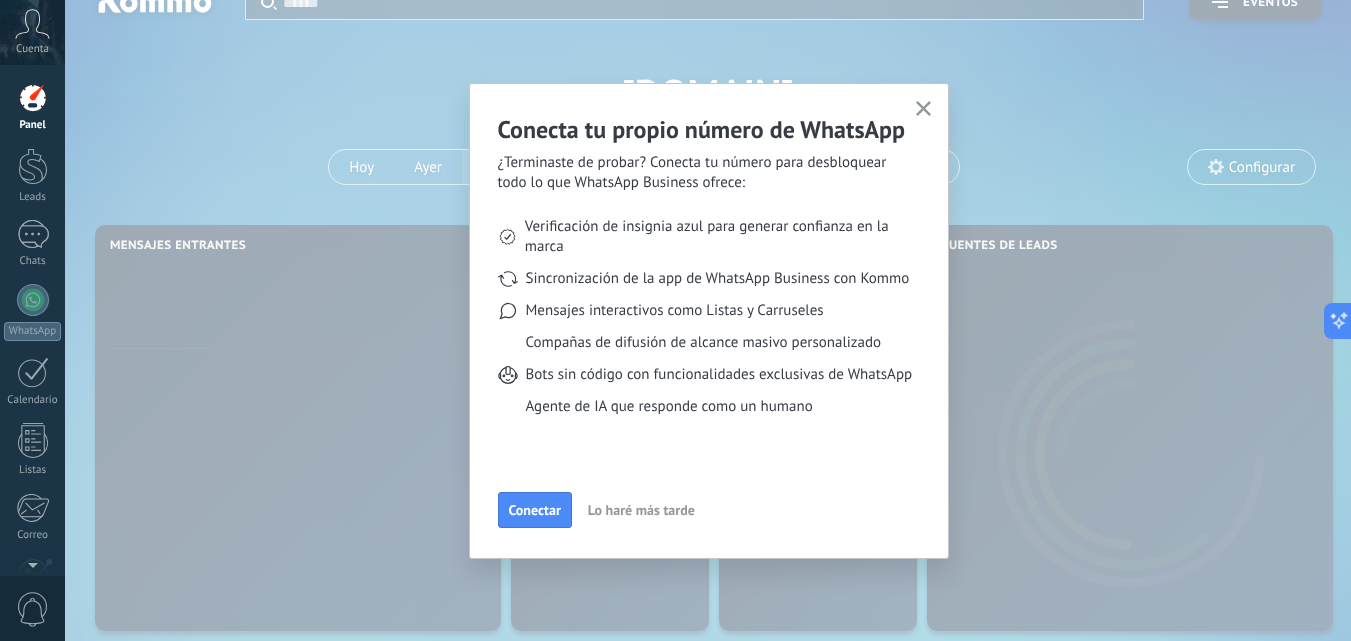scroll, scrollTop: 0, scrollLeft: 0, axis: both 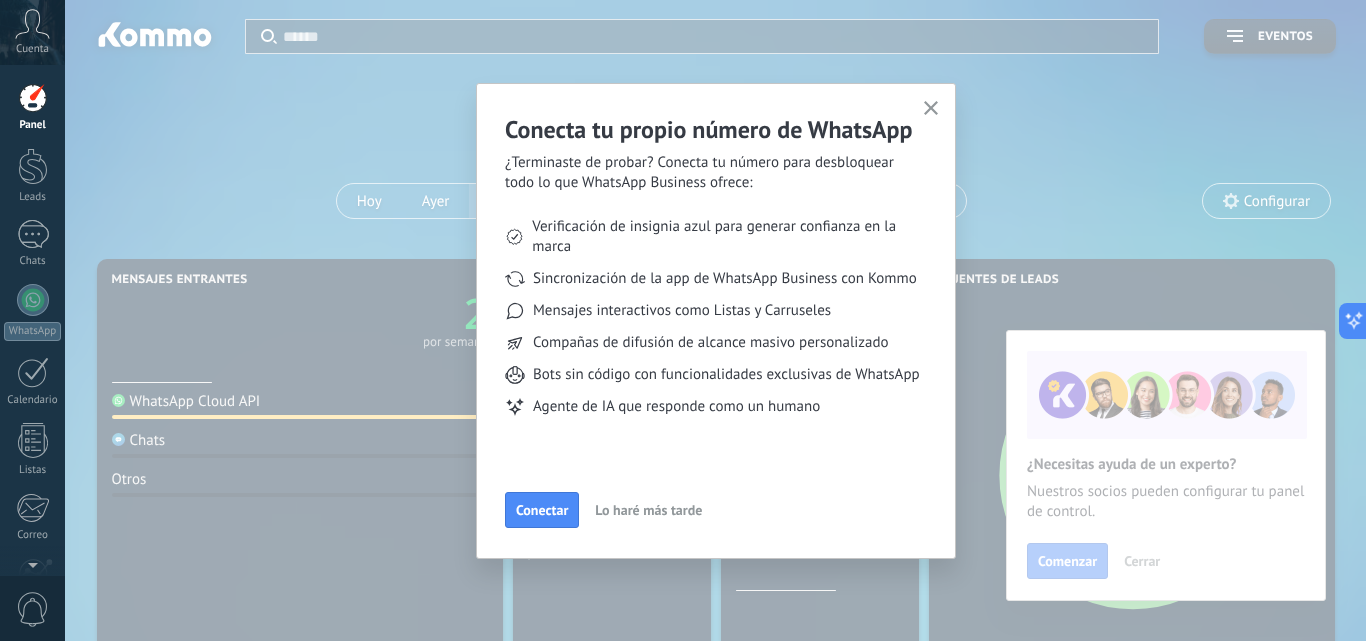 click 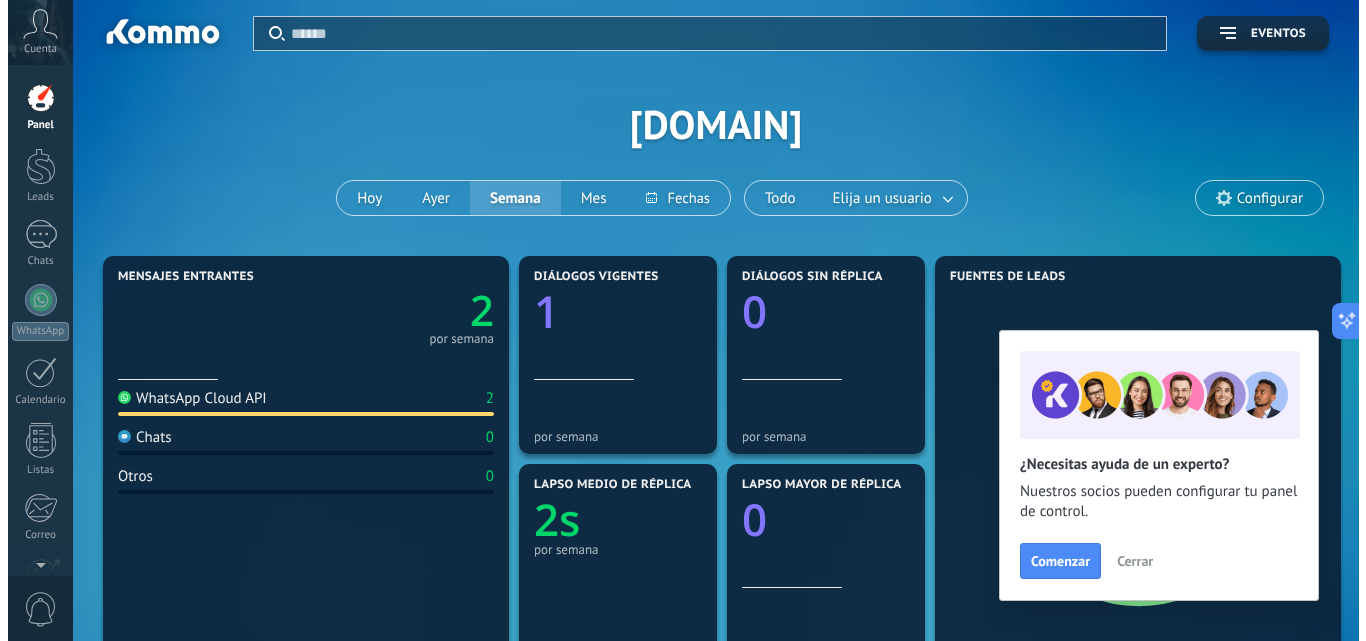 scroll, scrollTop: 0, scrollLeft: 0, axis: both 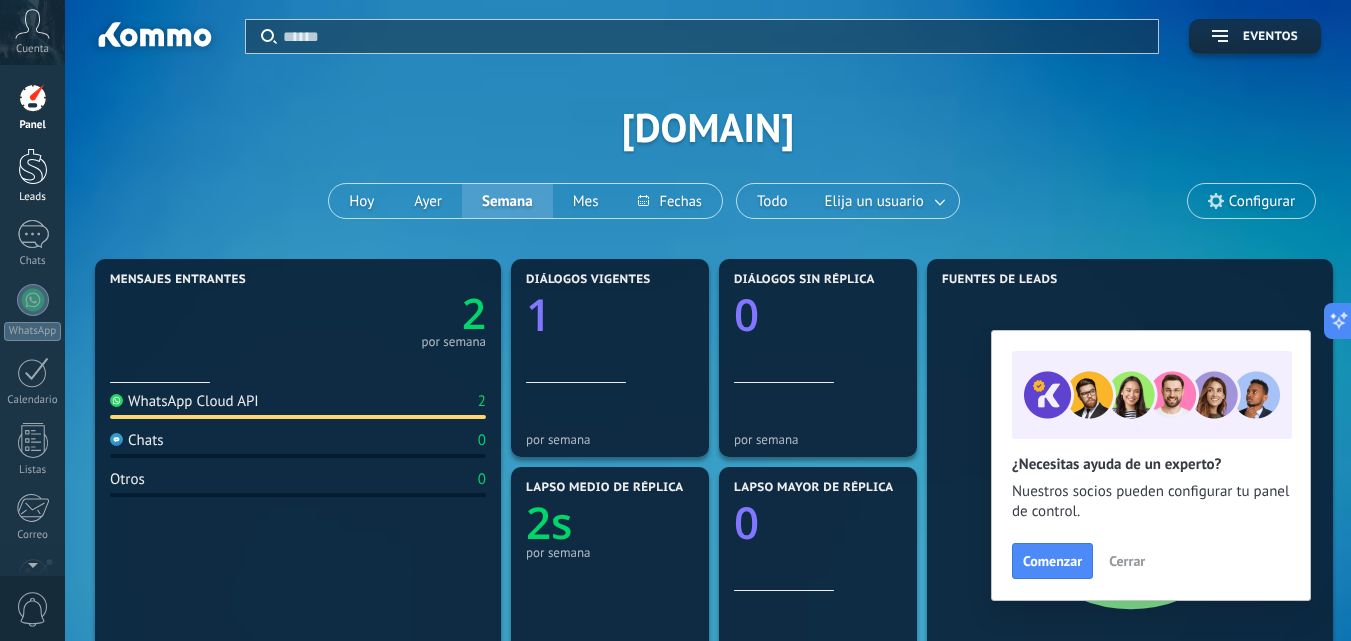 click at bounding box center [33, 166] 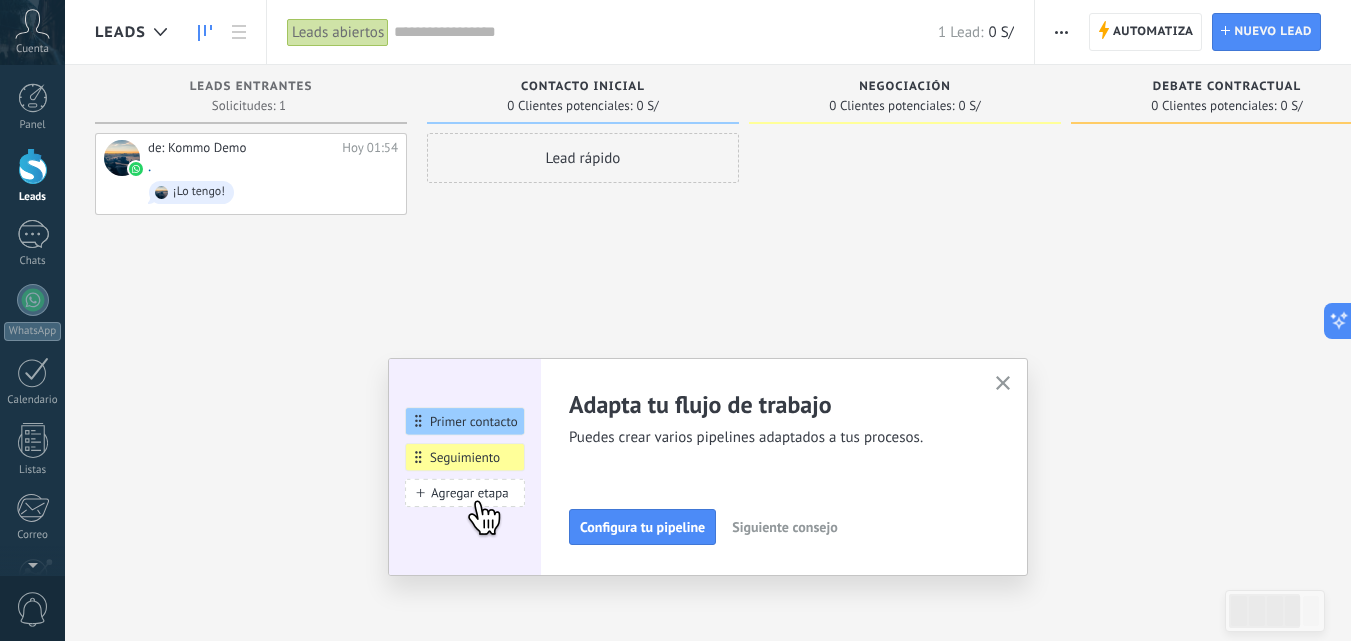 click 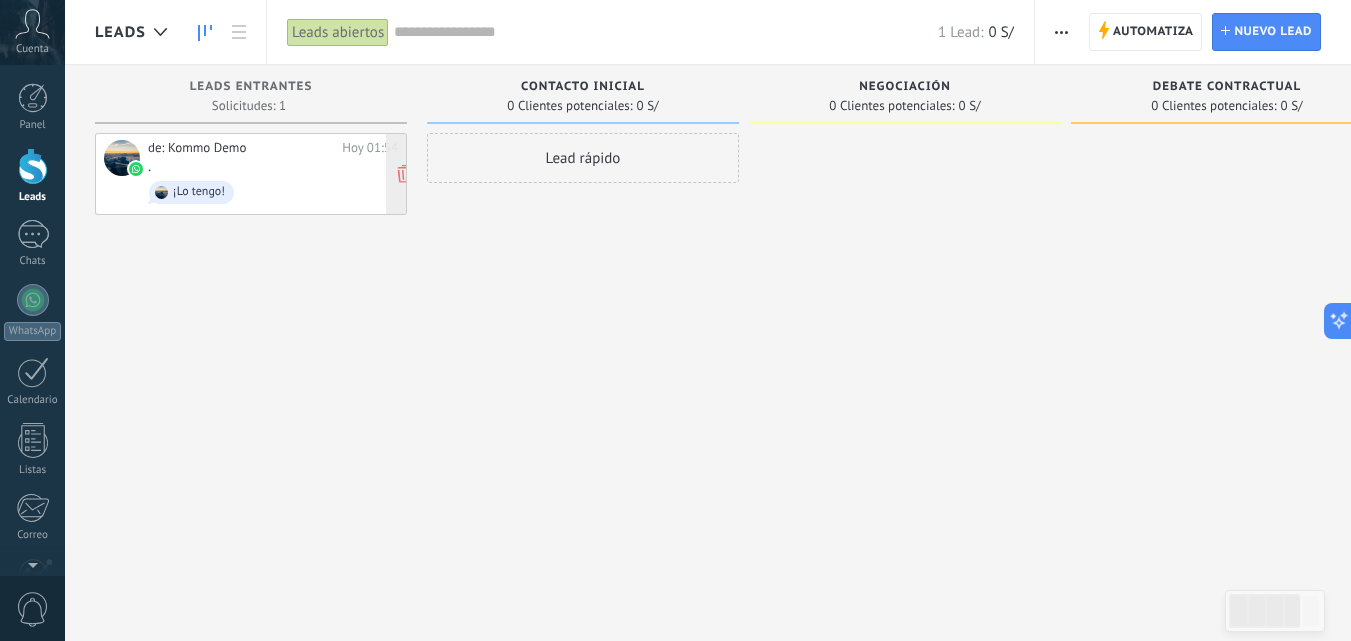 click on "de: Kommo Demo Hoy 01:54 . ¡Lo tengo!" at bounding box center (273, 174) 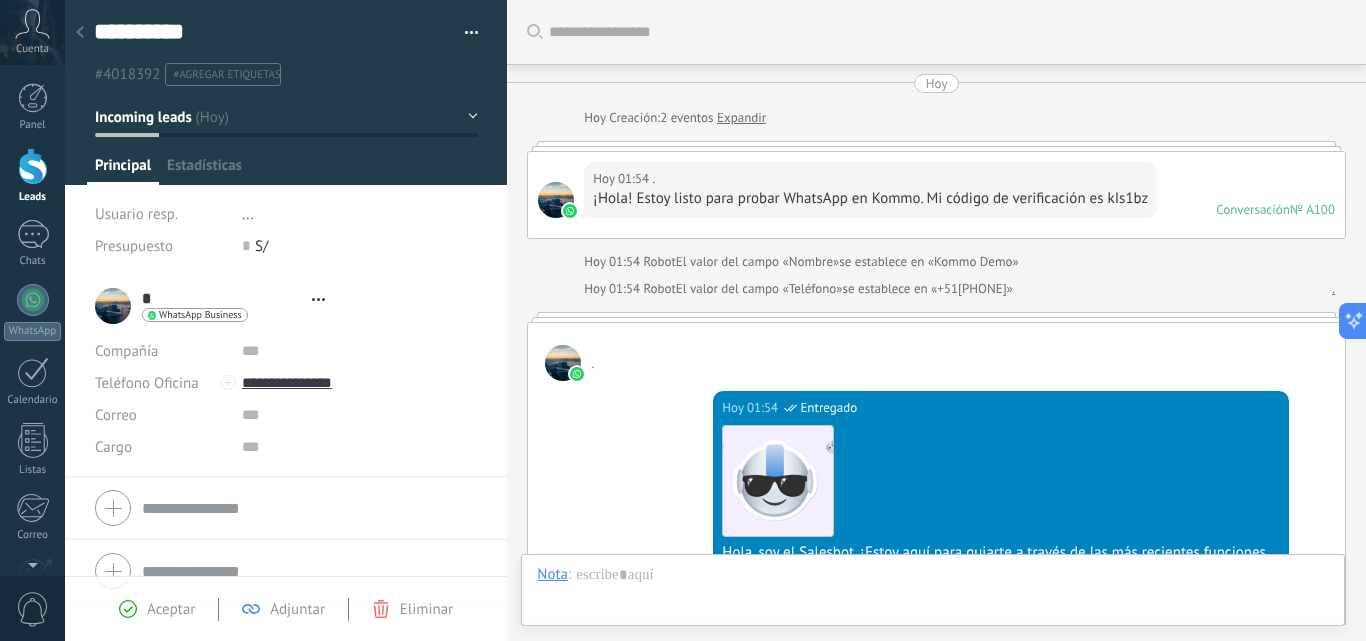 type on "**********" 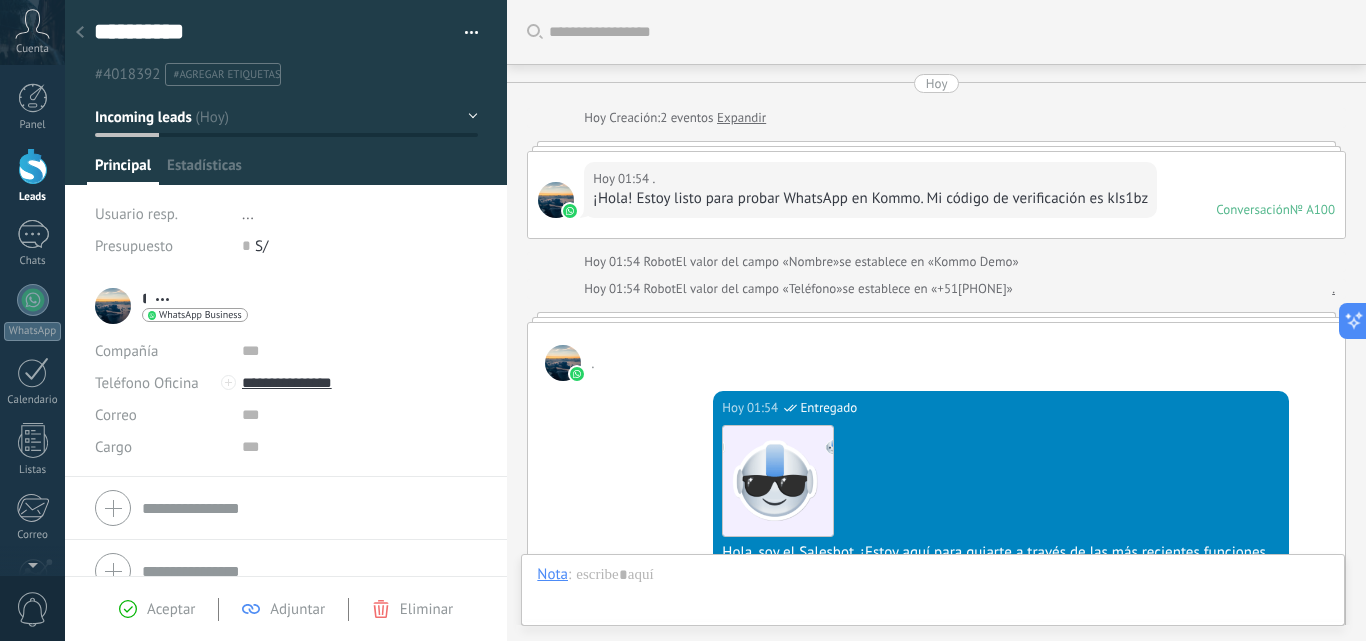 scroll, scrollTop: 1209, scrollLeft: 0, axis: vertical 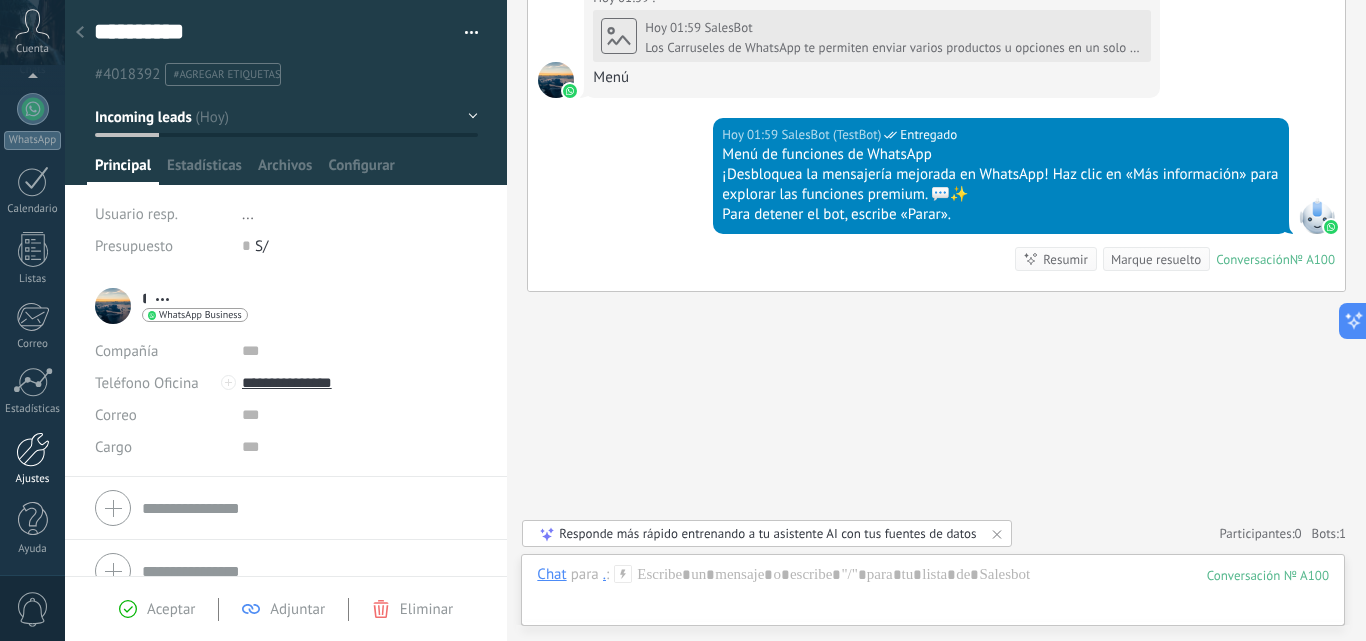 click at bounding box center [33, 449] 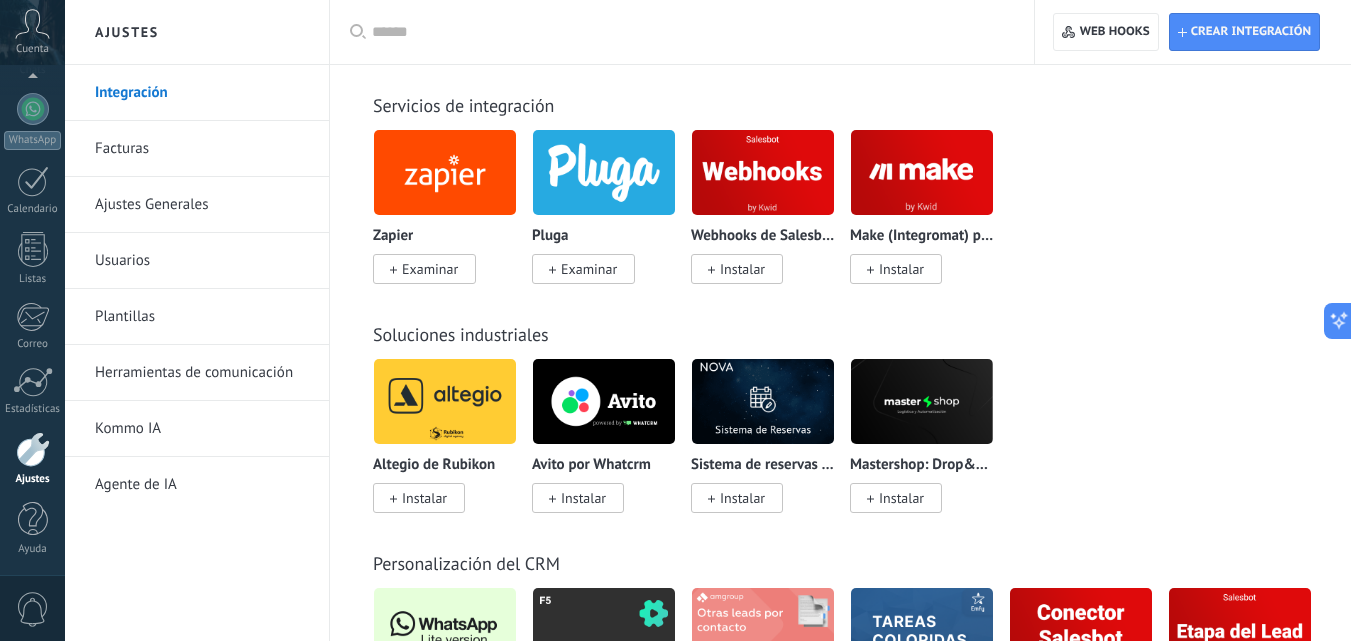 scroll, scrollTop: 4200, scrollLeft: 0, axis: vertical 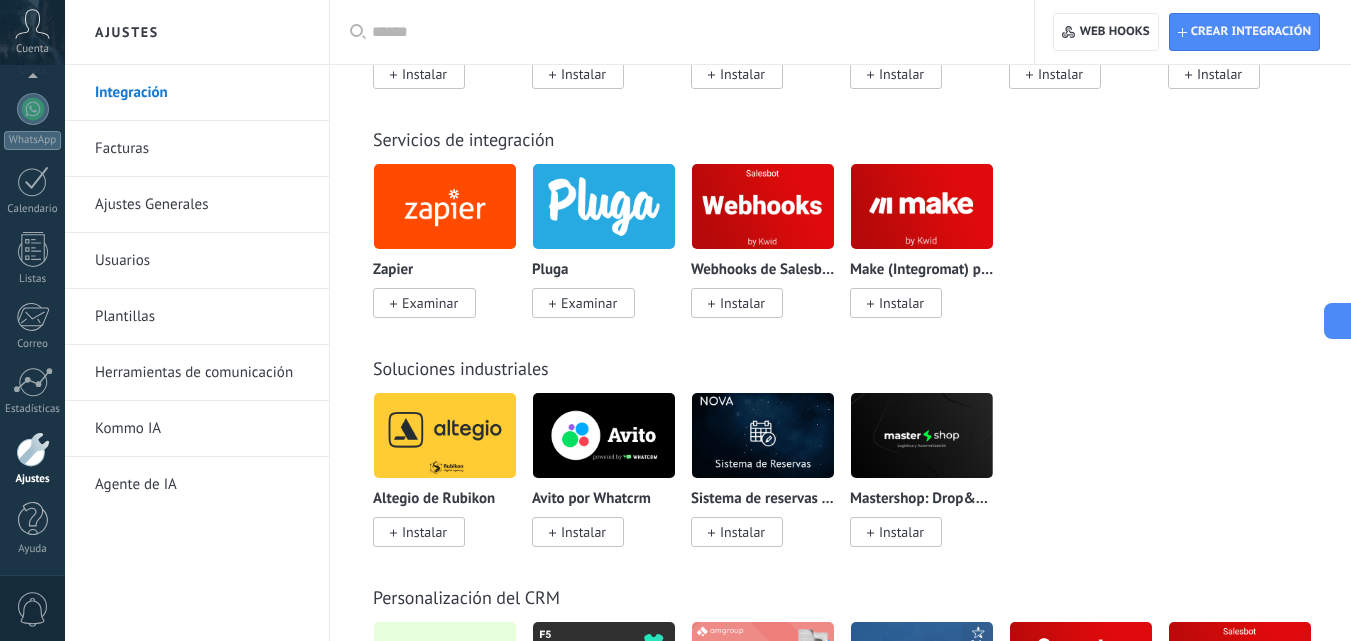 click at bounding box center [689, 32] 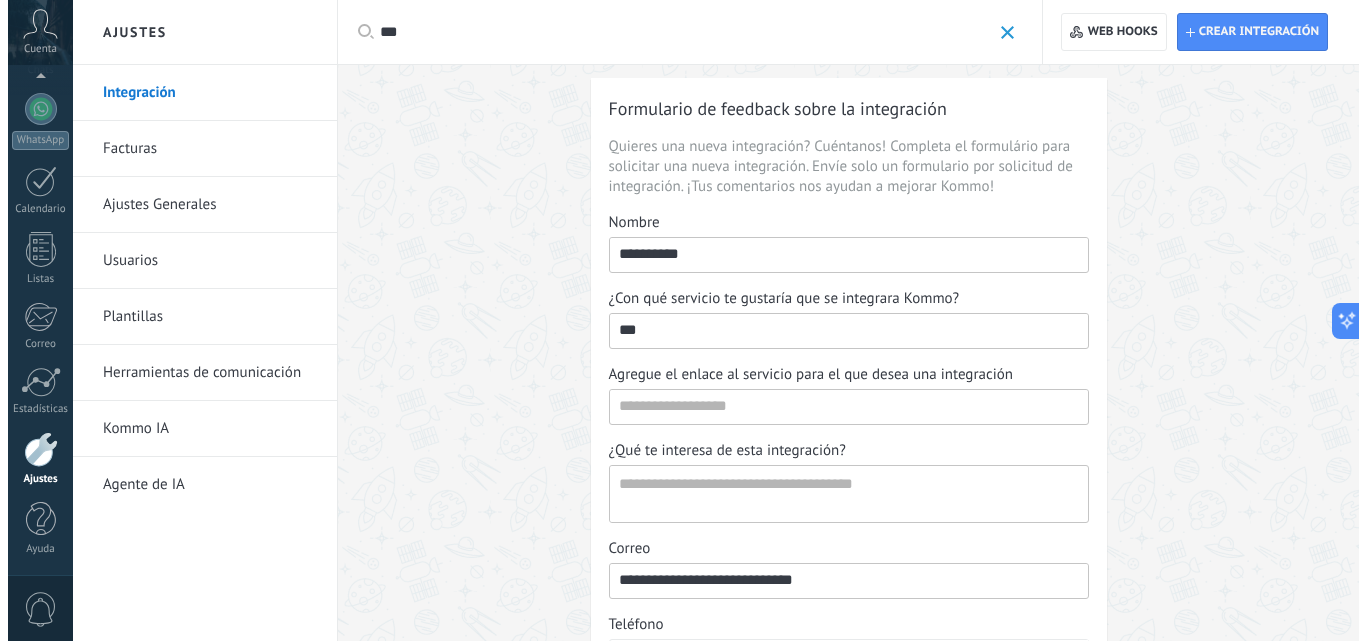 scroll, scrollTop: 0, scrollLeft: 0, axis: both 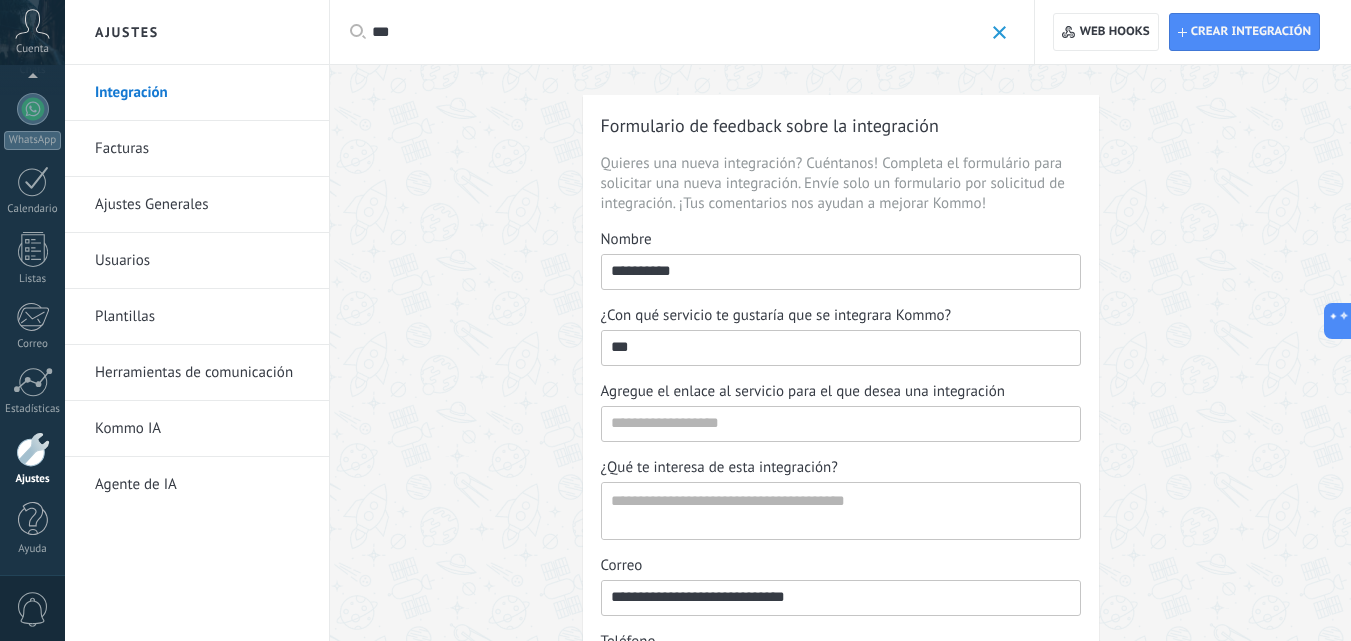 type on "***" 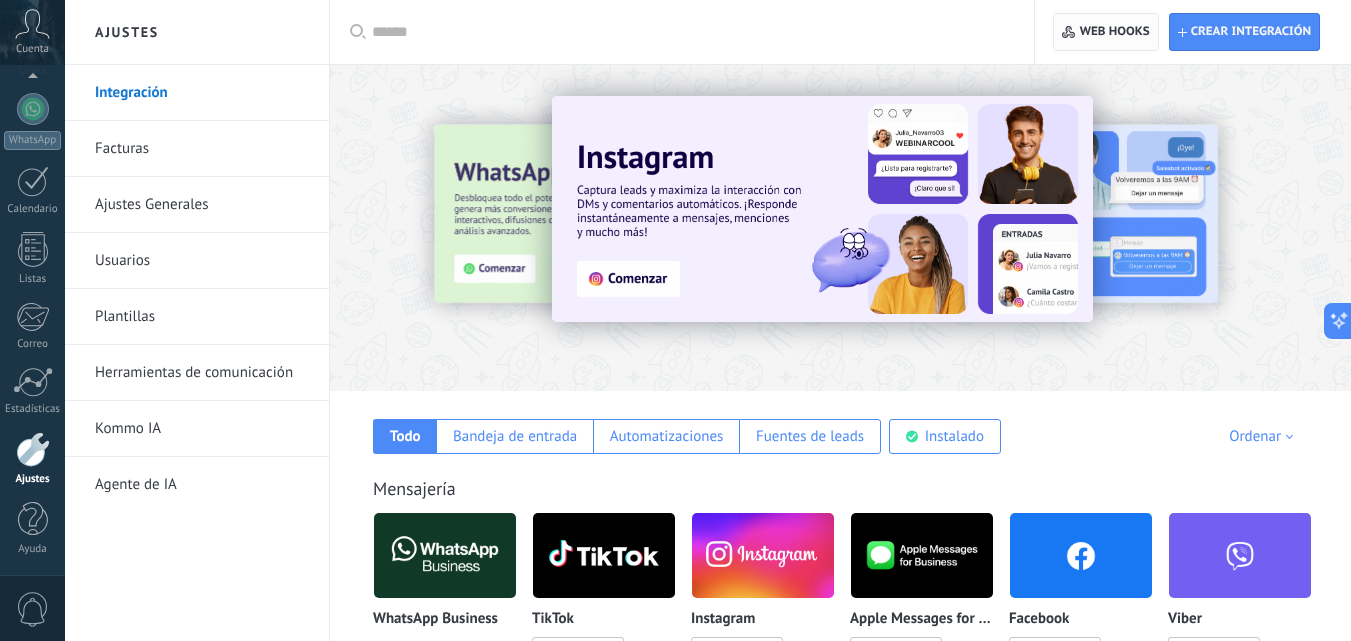click on "Web hooks  0" at bounding box center (1115, 32) 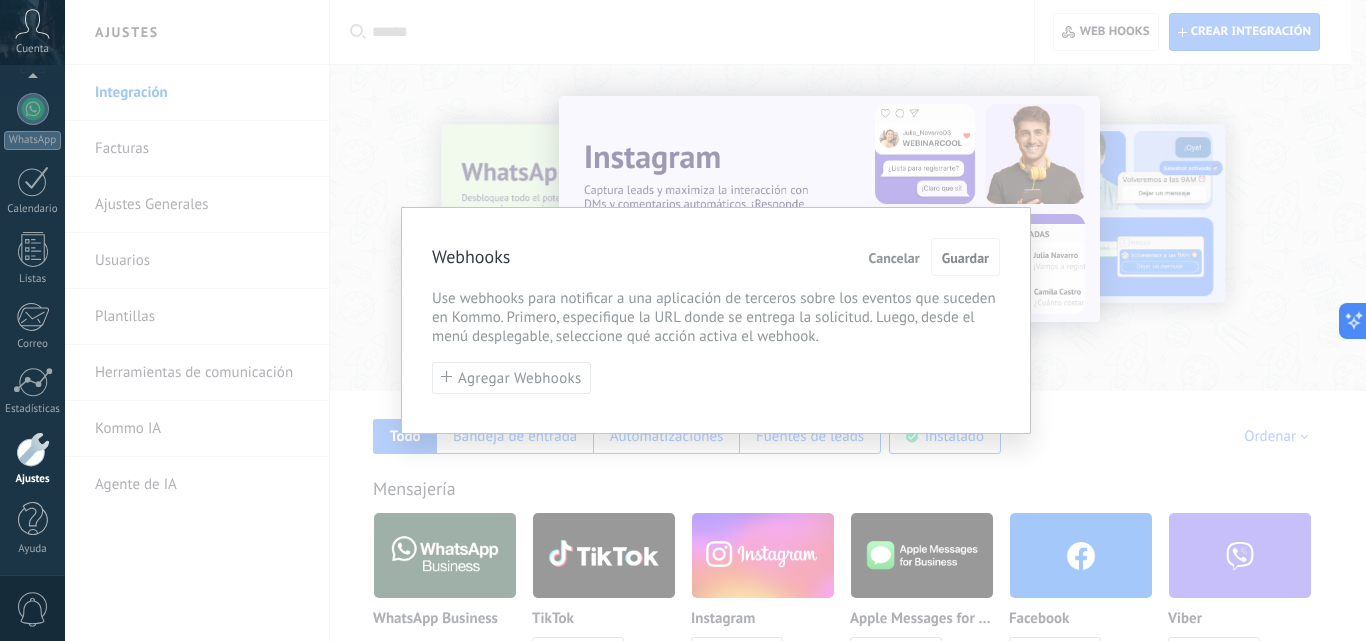 click on "Agregar Webhooks" at bounding box center [520, 378] 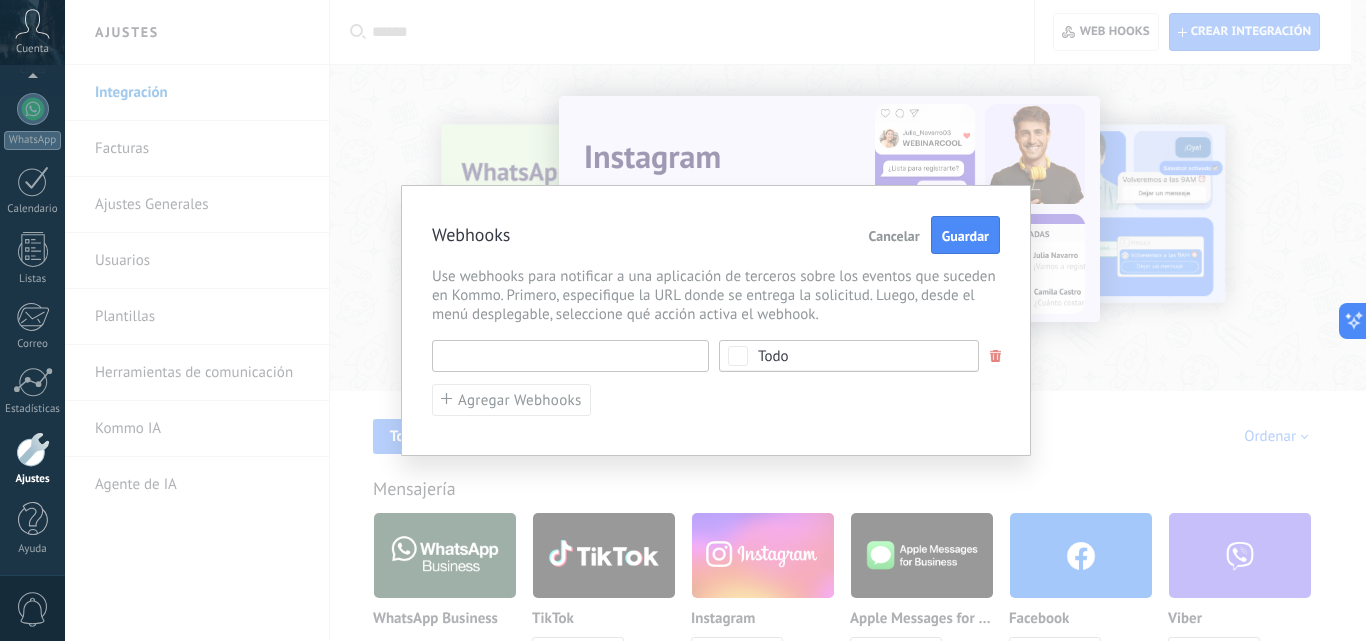 click at bounding box center [570, 356] 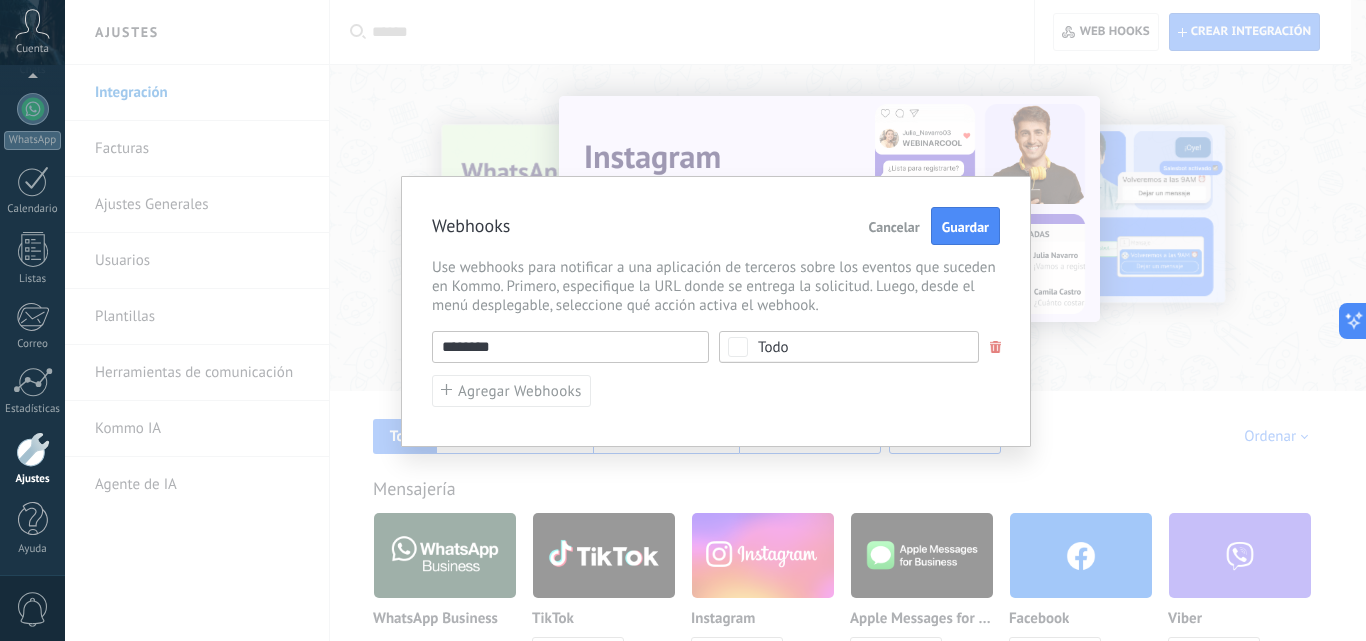 drag, startPoint x: 555, startPoint y: 352, endPoint x: 384, endPoint y: 352, distance: 171 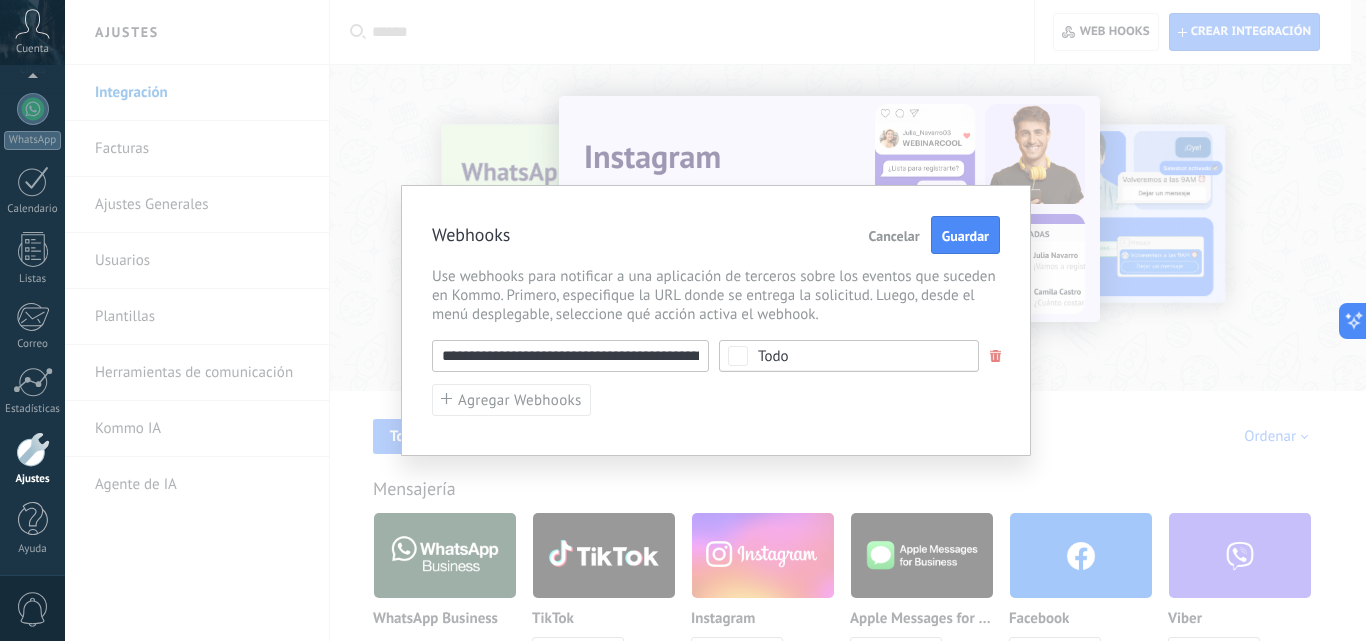 scroll, scrollTop: 0, scrollLeft: 108, axis: horizontal 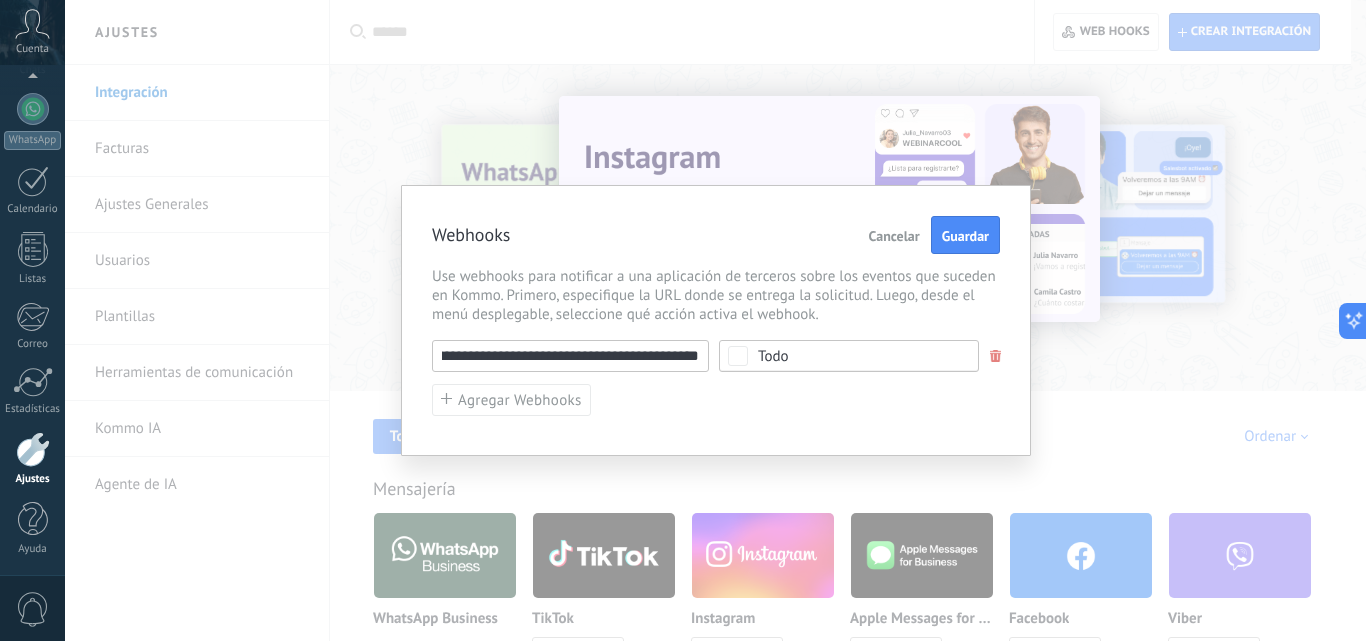 type on "**********" 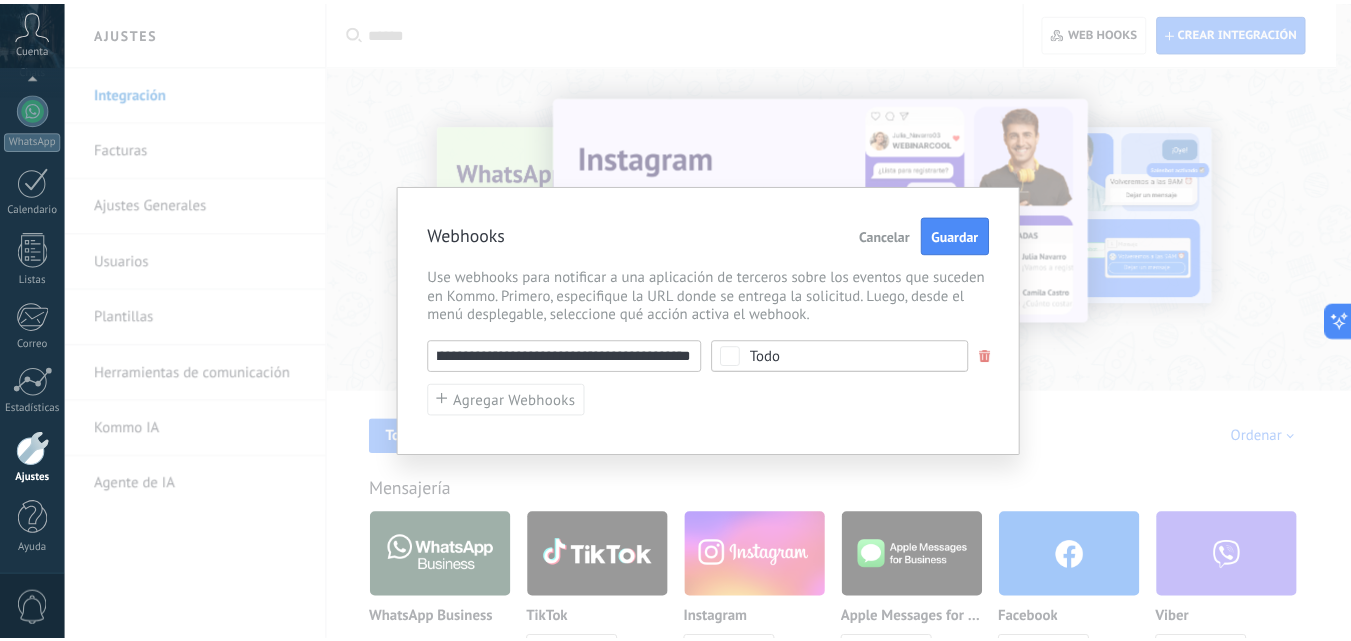 scroll, scrollTop: 0, scrollLeft: 0, axis: both 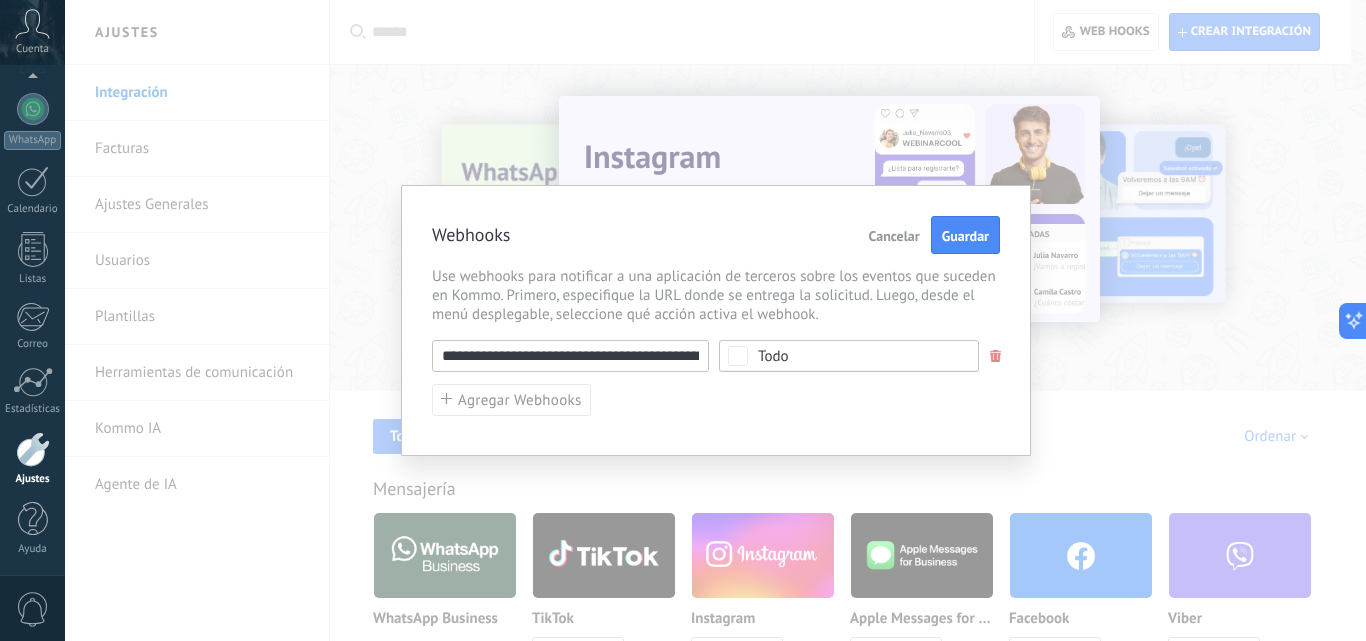 click on "Todo" at bounding box center (855, 356) 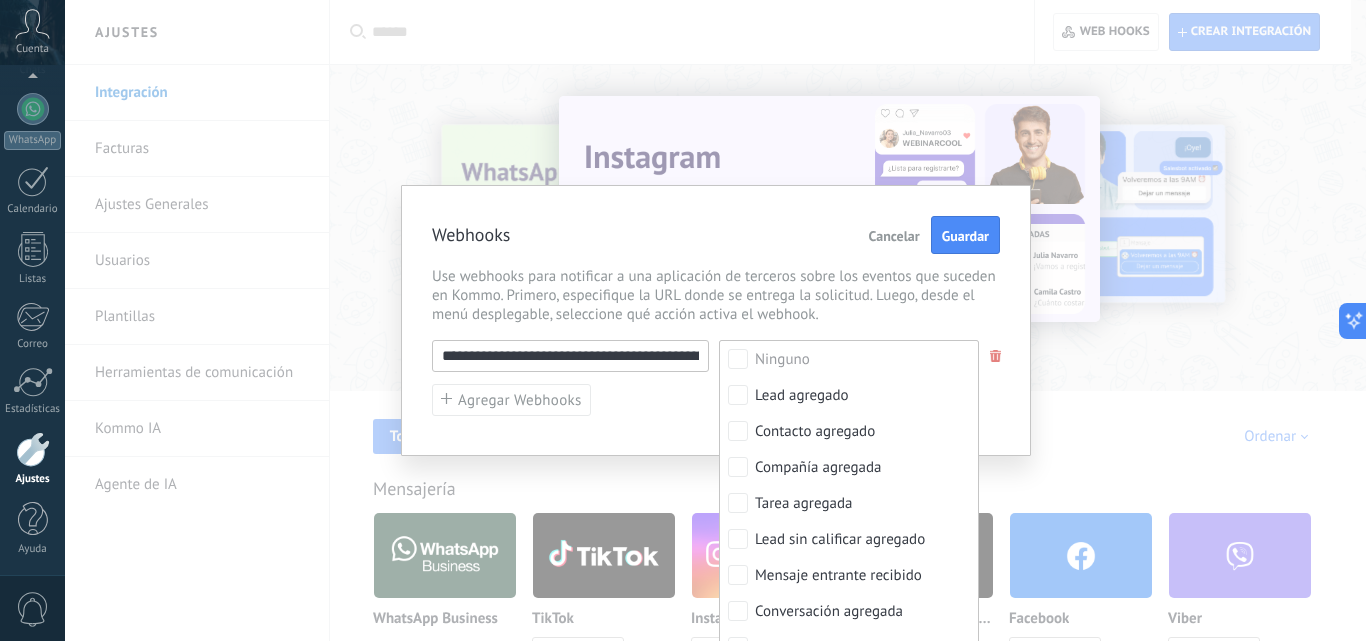 click on "Ninguno" at bounding box center (849, 359) 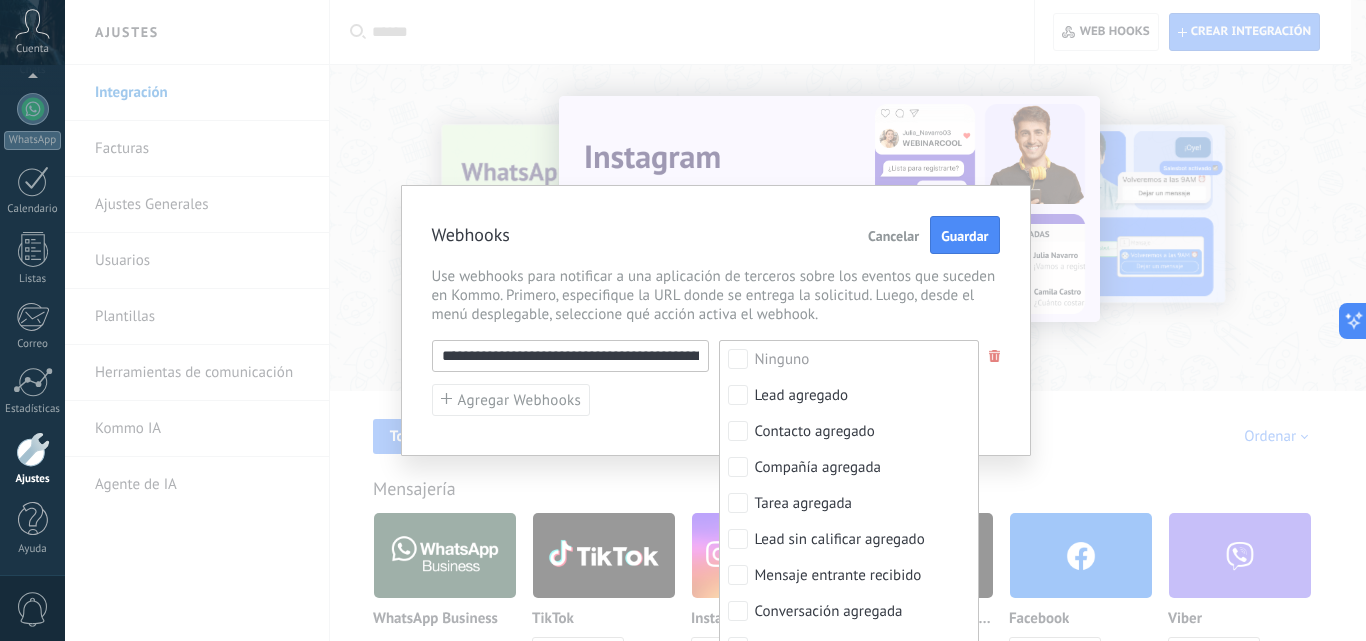 click on "Use webhooks para notificar a una aplicación de terceros sobre los eventos que suceden en Kommo. Primero, especifique la URL donde se entrega la solicitud. Luego, desde el menú desplegable, seleccione qué acción activa el webhook." at bounding box center [716, 295] 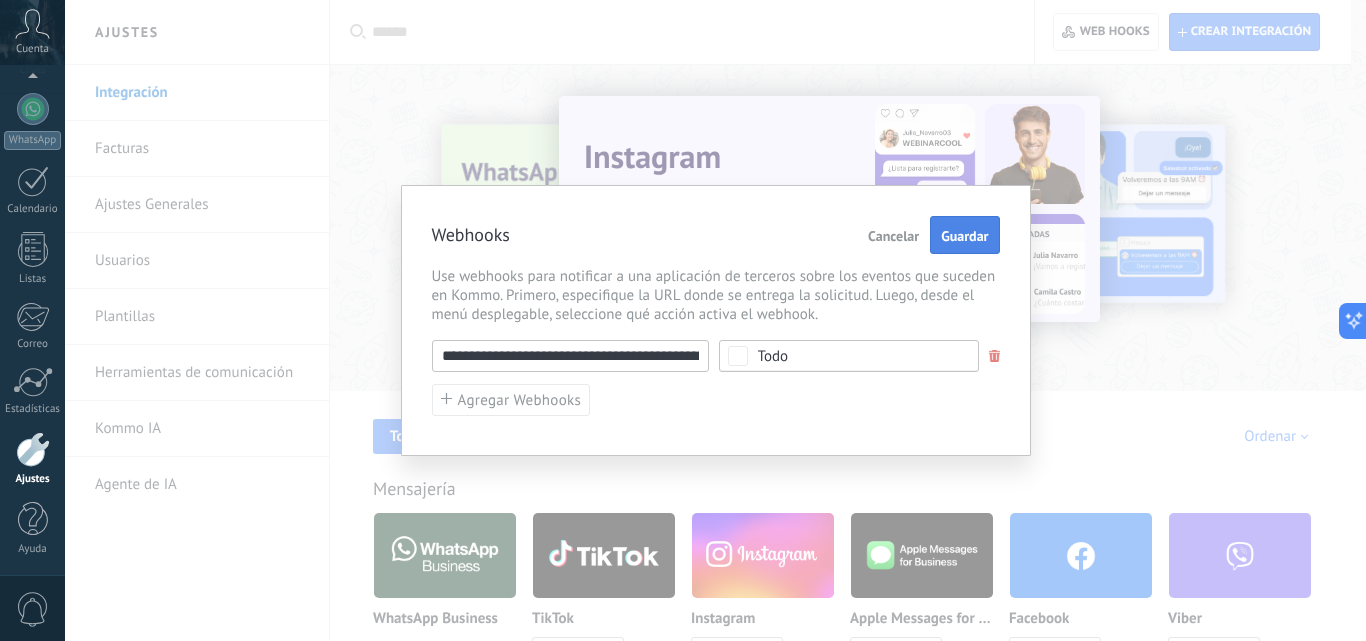click on "Guardar" at bounding box center [964, 236] 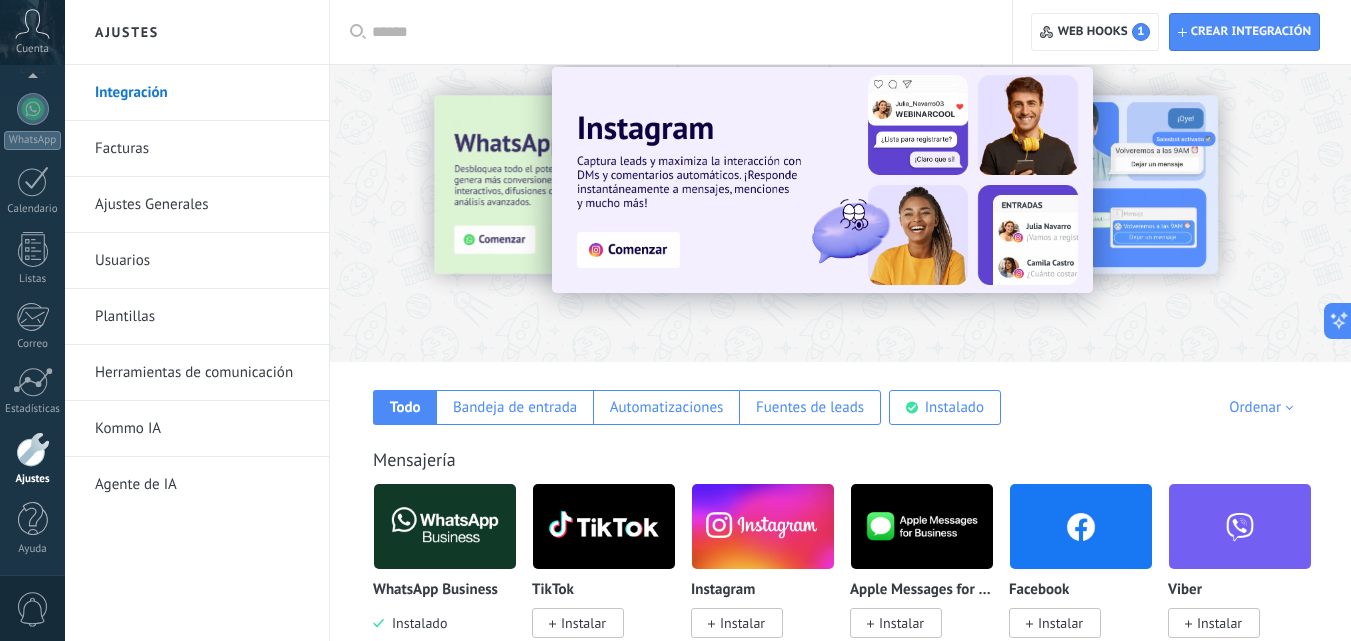 scroll, scrollTop: 0, scrollLeft: 0, axis: both 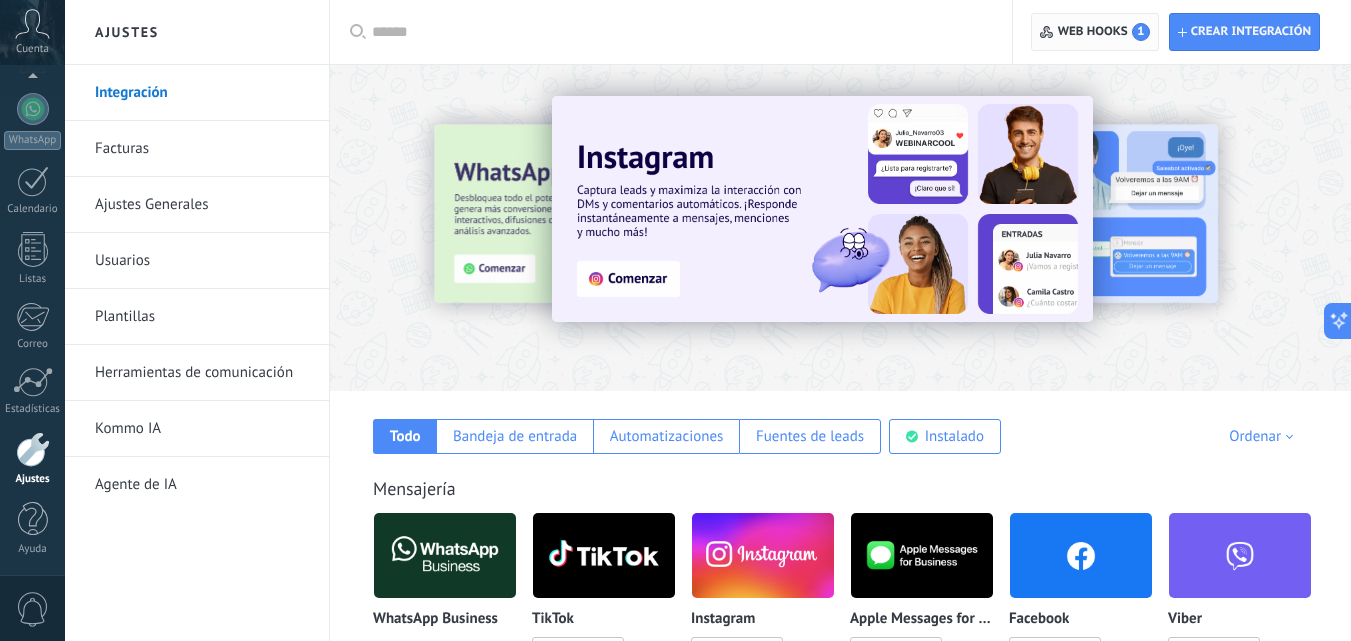 click on "Web hooks  1" at bounding box center (1104, 32) 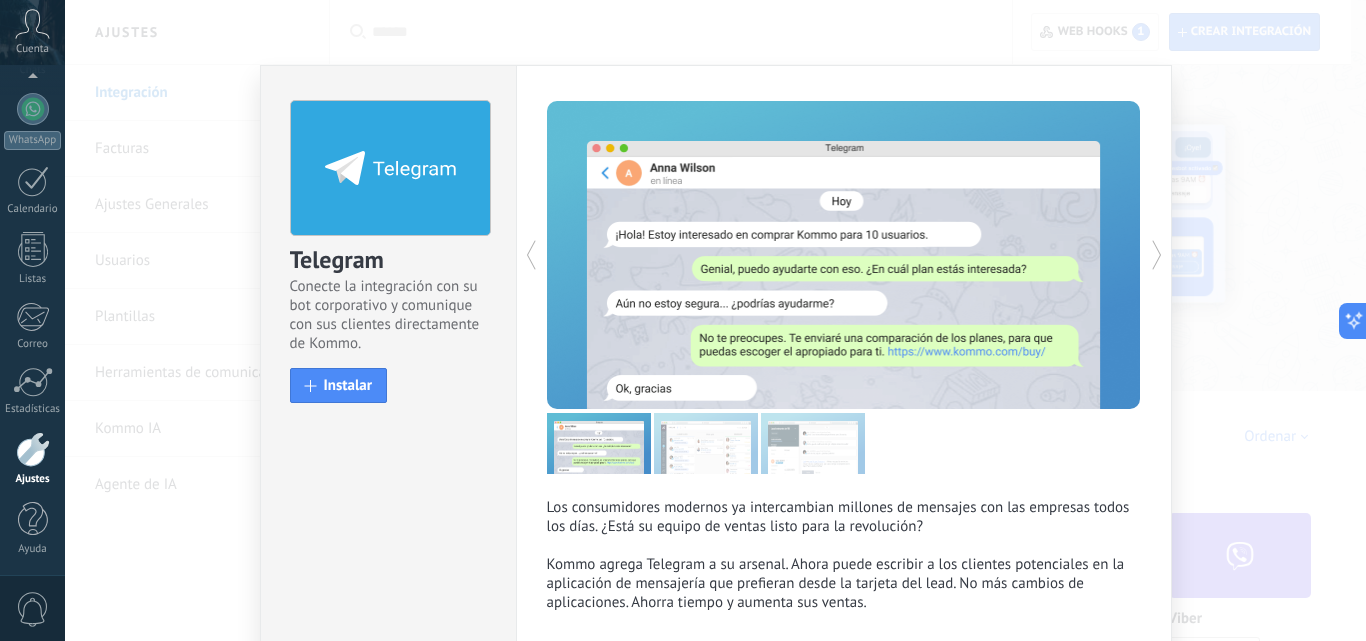 click on "Telegram Conecte la integración con su bot corporativo y comunique con sus clientes directamente de Kommo. install Instalar Los consumidores modernos ya intercambian millones de mensajes con las empresas todos los días. ¿Está su equipo de ventas listo para la revolución?  Kommo agrega Telegram a su arsenal. Ahora puede escribir a los clientes potenciales en la aplicación de mensajería que prefieran desde la tarjeta del lead. No más cambios de aplicaciones. Ahorra tiempo y aumenta sus ventas. más" at bounding box center (715, 320) 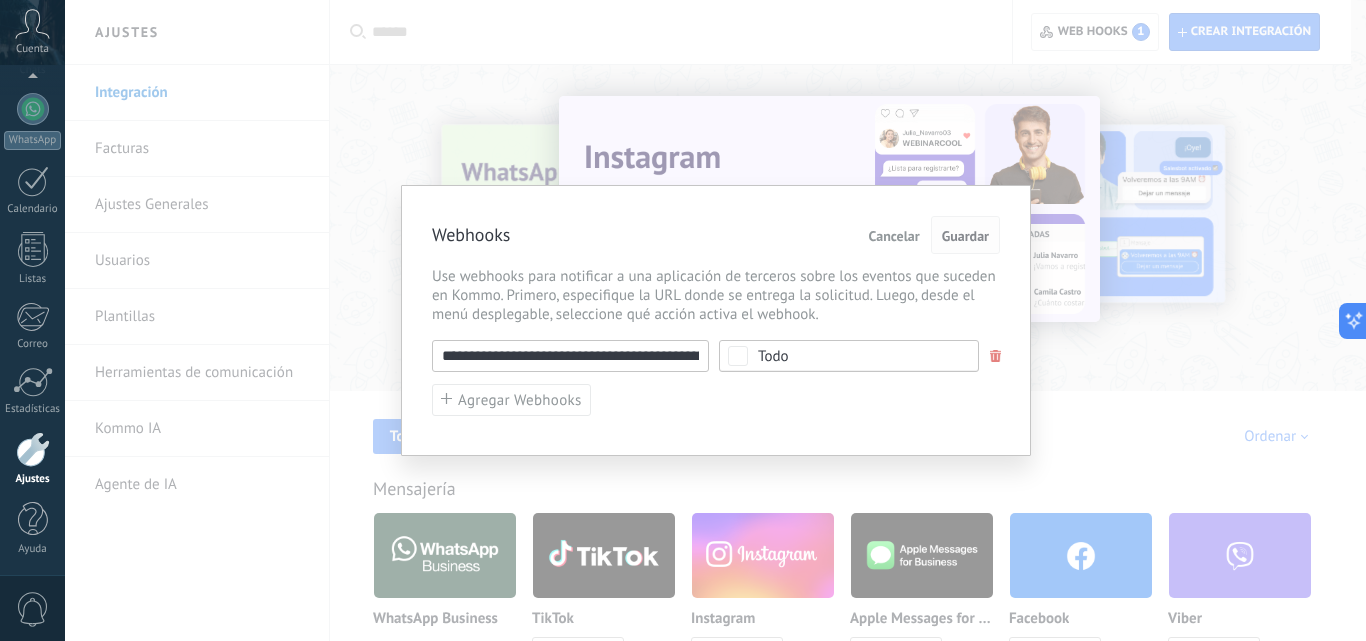 click on "Guardar" at bounding box center [965, 235] 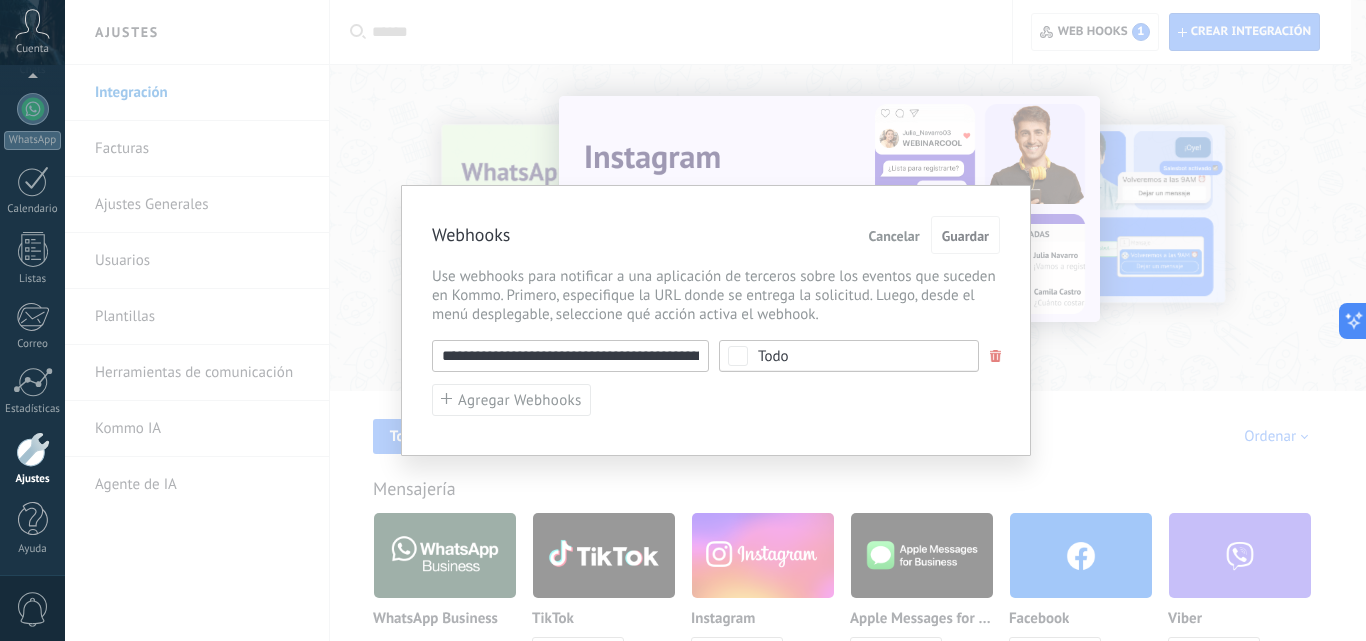 click on "Cancelar" at bounding box center [894, 236] 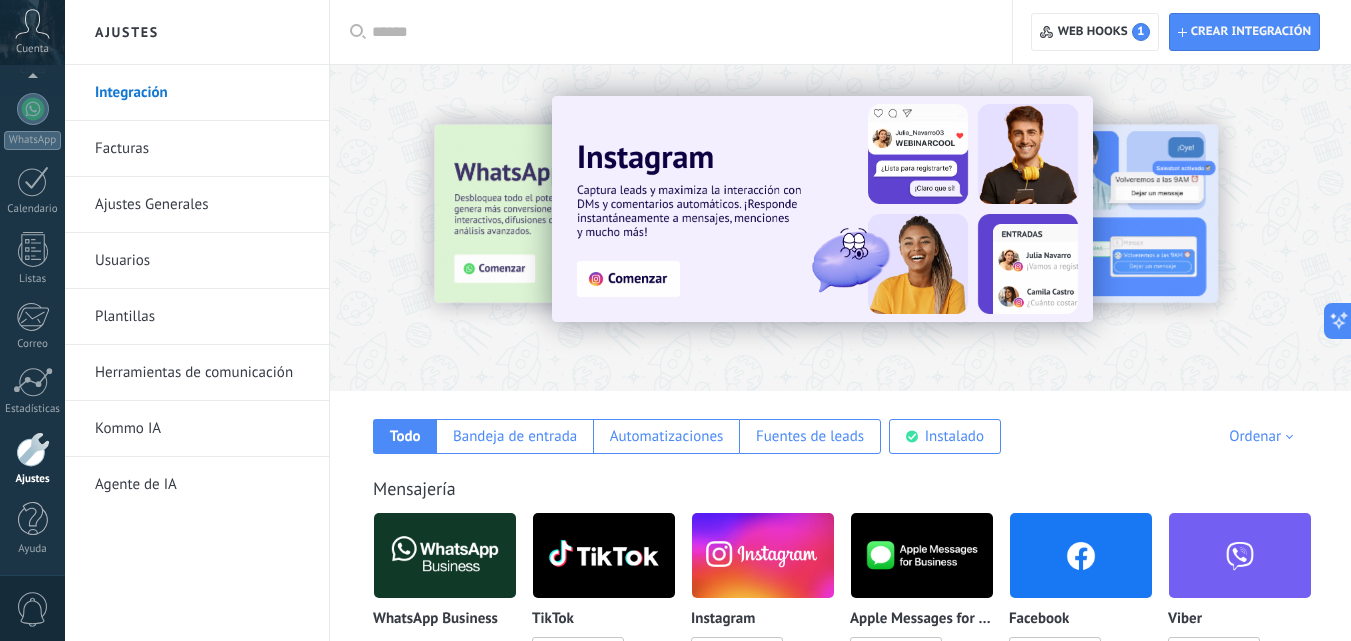 click at bounding box center (678, 32) 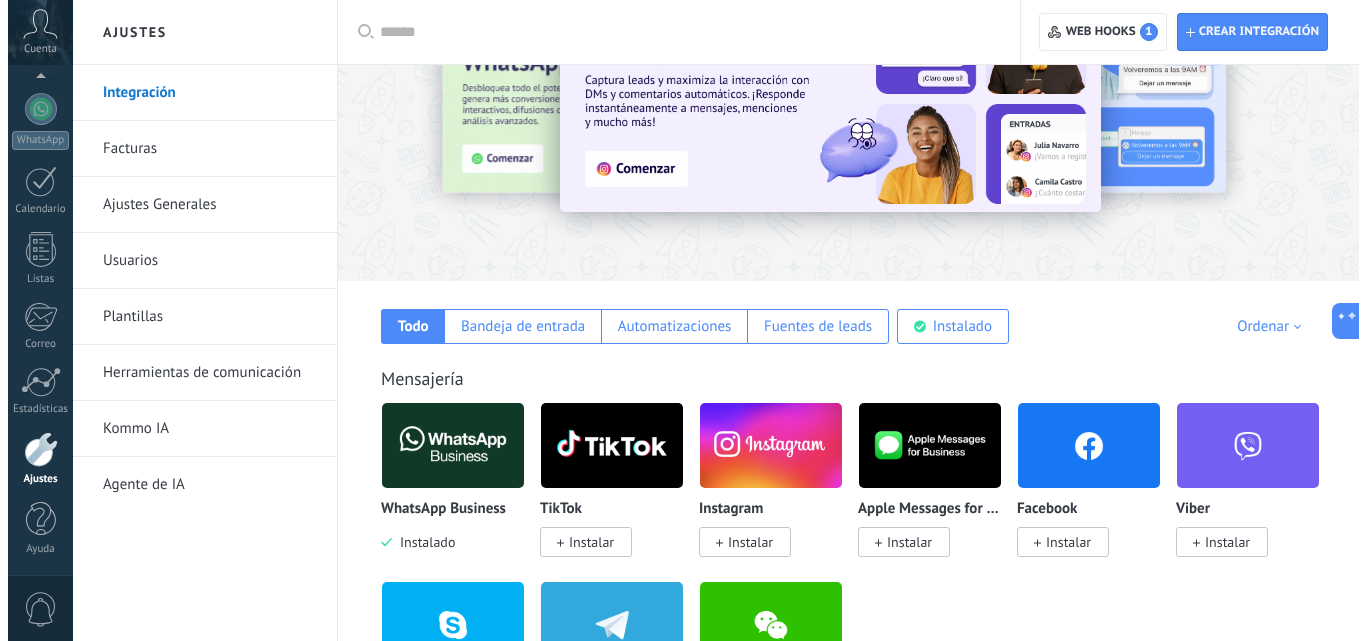 scroll, scrollTop: 300, scrollLeft: 0, axis: vertical 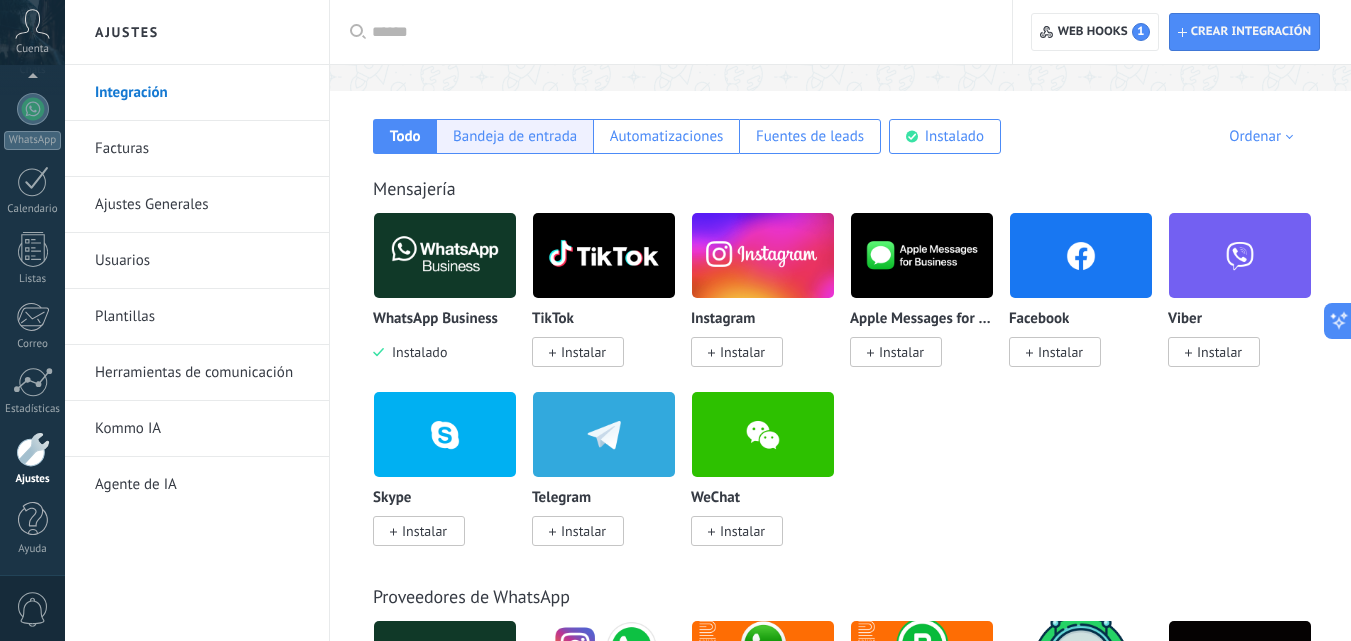click on "Bandeja de entrada" at bounding box center (515, 136) 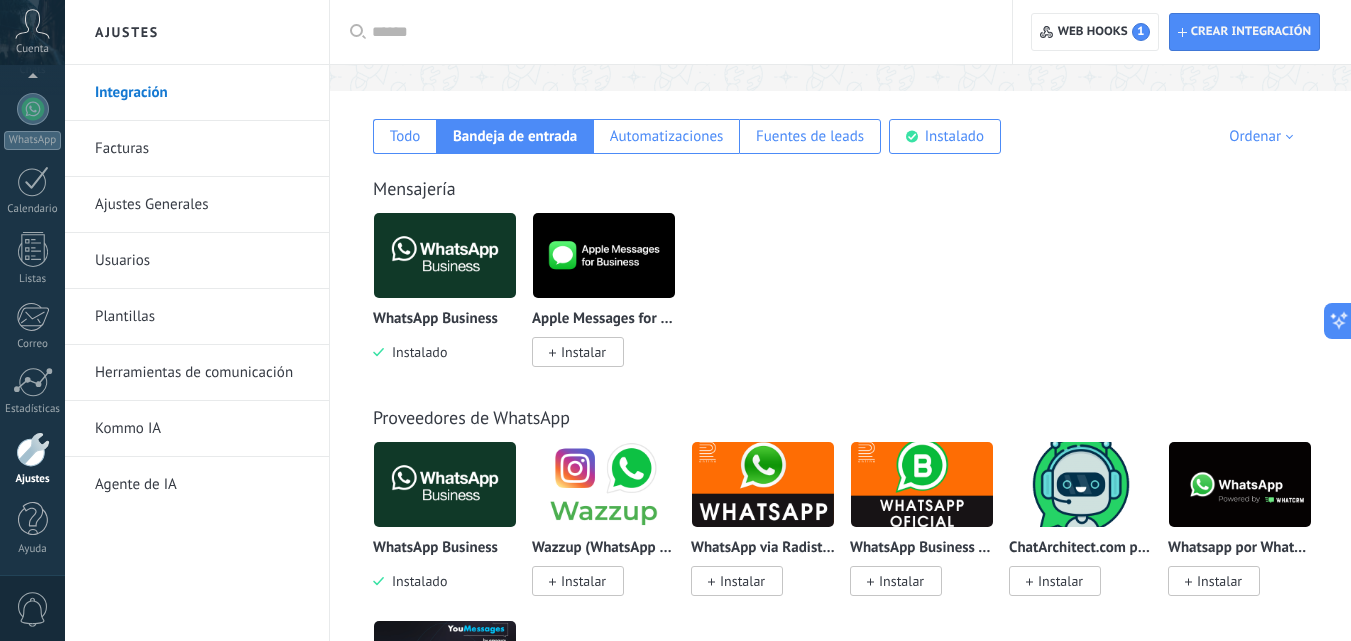 click at bounding box center [445, 255] 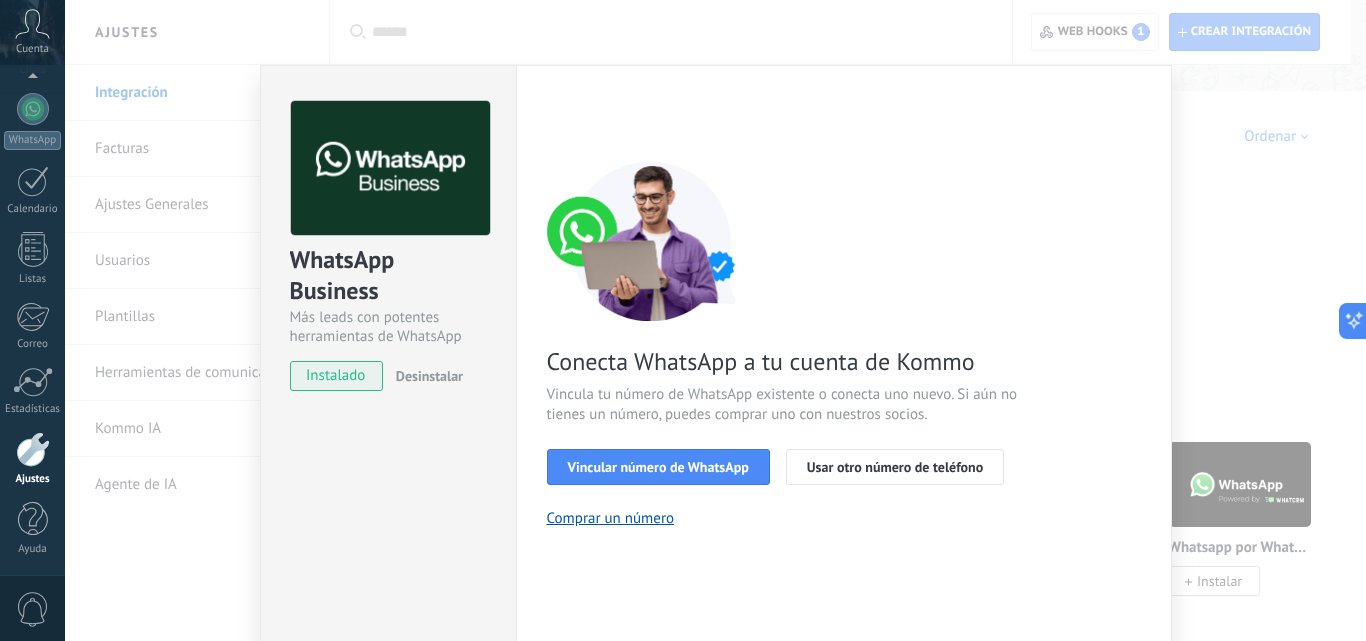 scroll, scrollTop: 189, scrollLeft: 0, axis: vertical 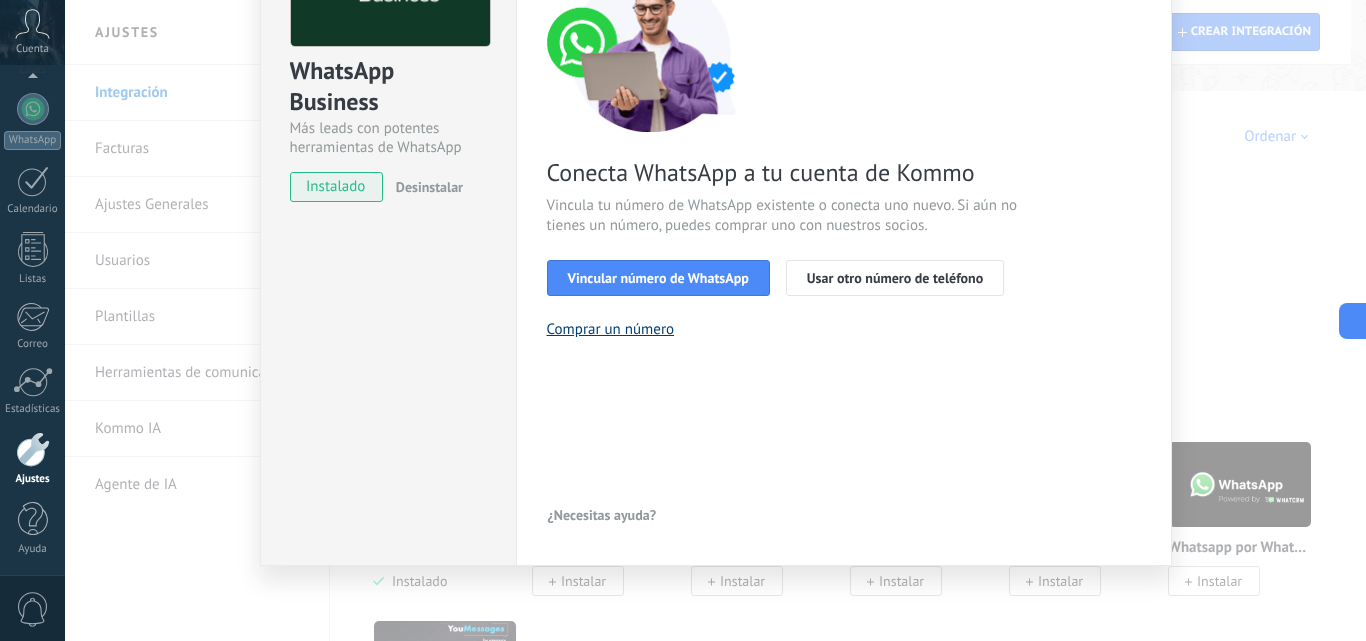 click on "Comprar un número" at bounding box center [611, 329] 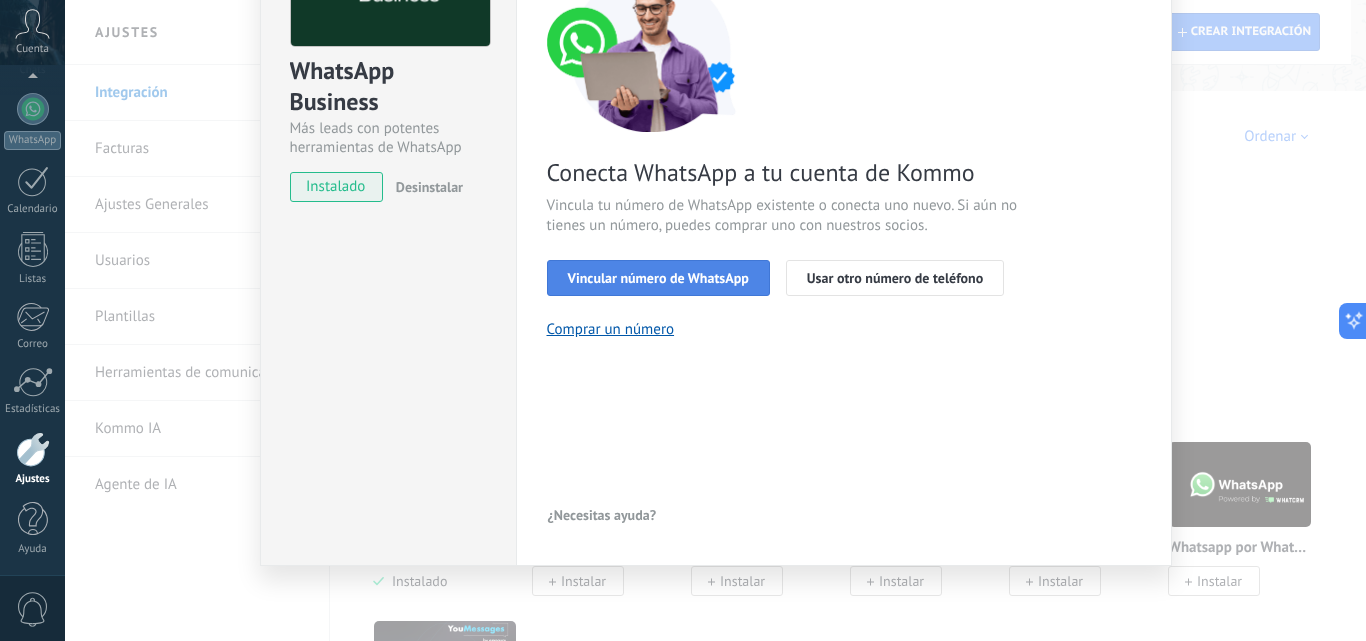 click on "Vincular número de WhatsApp" at bounding box center [658, 278] 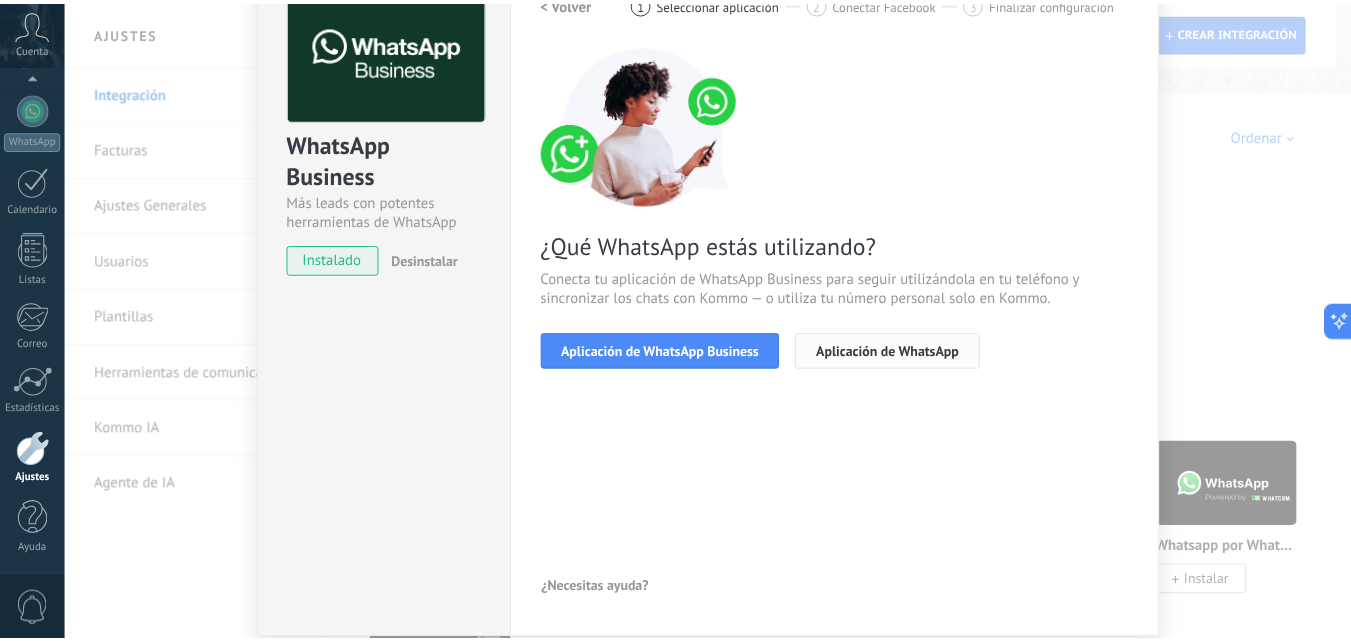 scroll, scrollTop: 0, scrollLeft: 0, axis: both 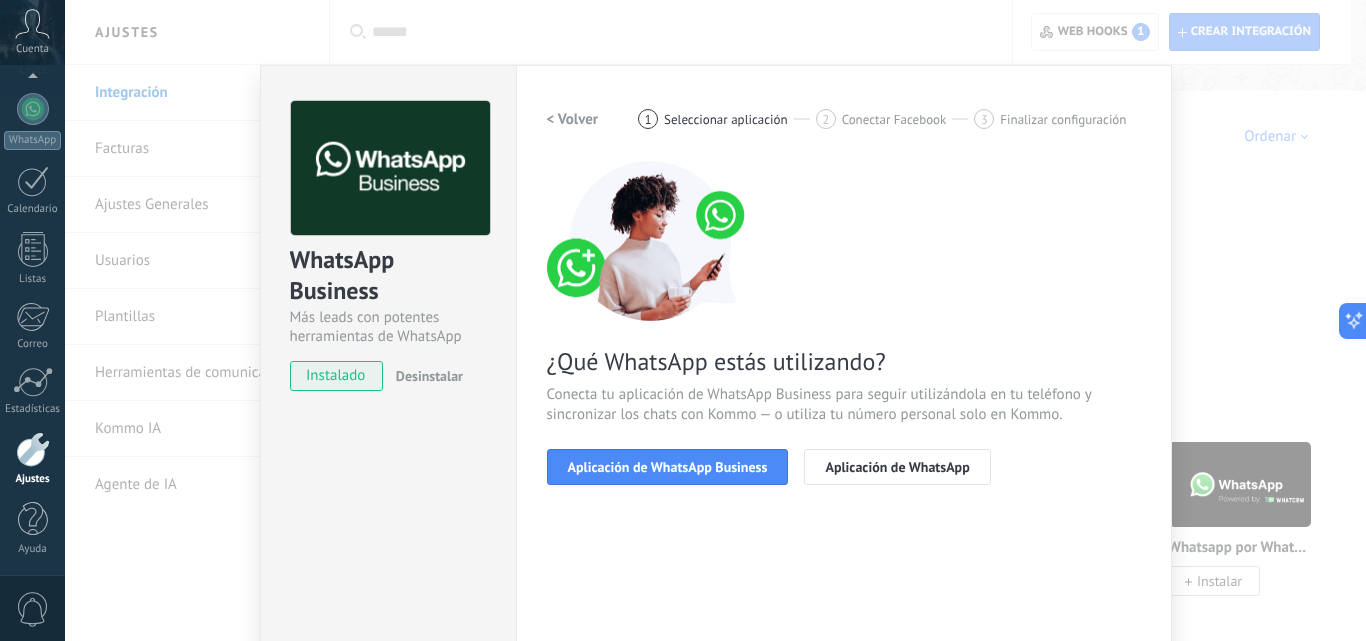 click on "Conectar Facebook" at bounding box center [894, 119] 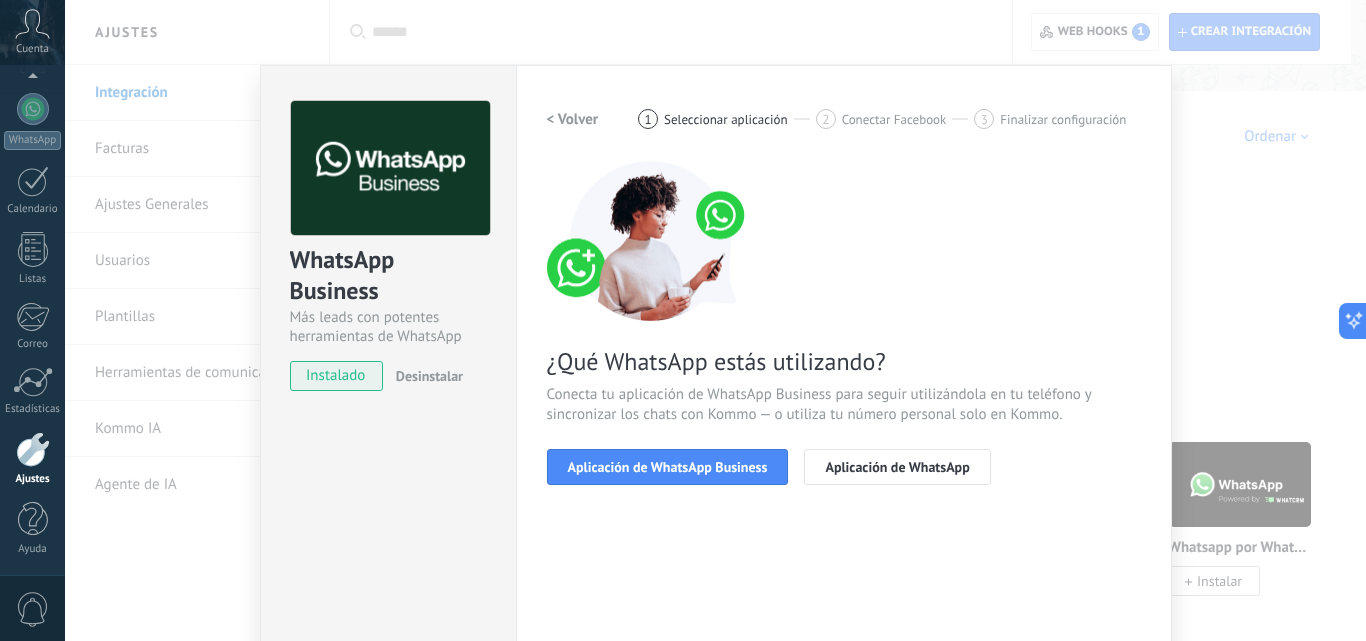 click on "WhatsApp Business Más leads con potentes herramientas de WhatsApp instalado Desinstalar Configuraciones Autorizaciones Esta pestaña registra a los usuarios que han concedido acceso a las integración a esta cuenta. Si deseas remover la posibilidad que un usuario pueda enviar solicitudes a la cuenta en nombre de esta integración, puedes revocar el acceso. Si el acceso a todos los usuarios es revocado, la integración dejará de funcionar. Esta aplicacion está instalada, pero nadie le ha dado acceso aun. WhatsApp Cloud API más _: Guardar < Volver 1 Seleccionar aplicación 2 Conectar Facebook 3 Finalizar configuración ¿Qué WhatsApp estás utilizando? Conecta tu aplicación de WhatsApp Business para seguir utilizándola en tu teléfono y sincronizar los chats con Kommo — o utiliza tu número personal solo en Kommo. Aplicación de WhatsApp Business Aplicación de WhatsApp ¿Necesitas ayuda?" at bounding box center (715, 320) 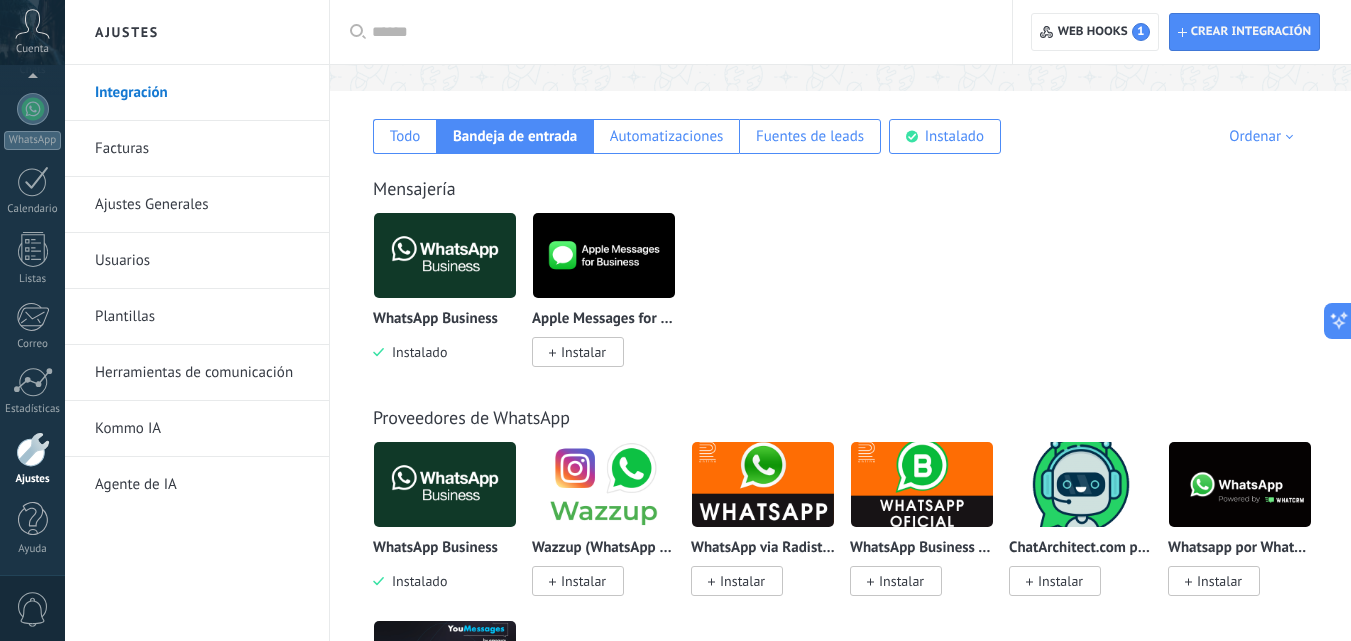 click on "Usuarios" at bounding box center [202, 261] 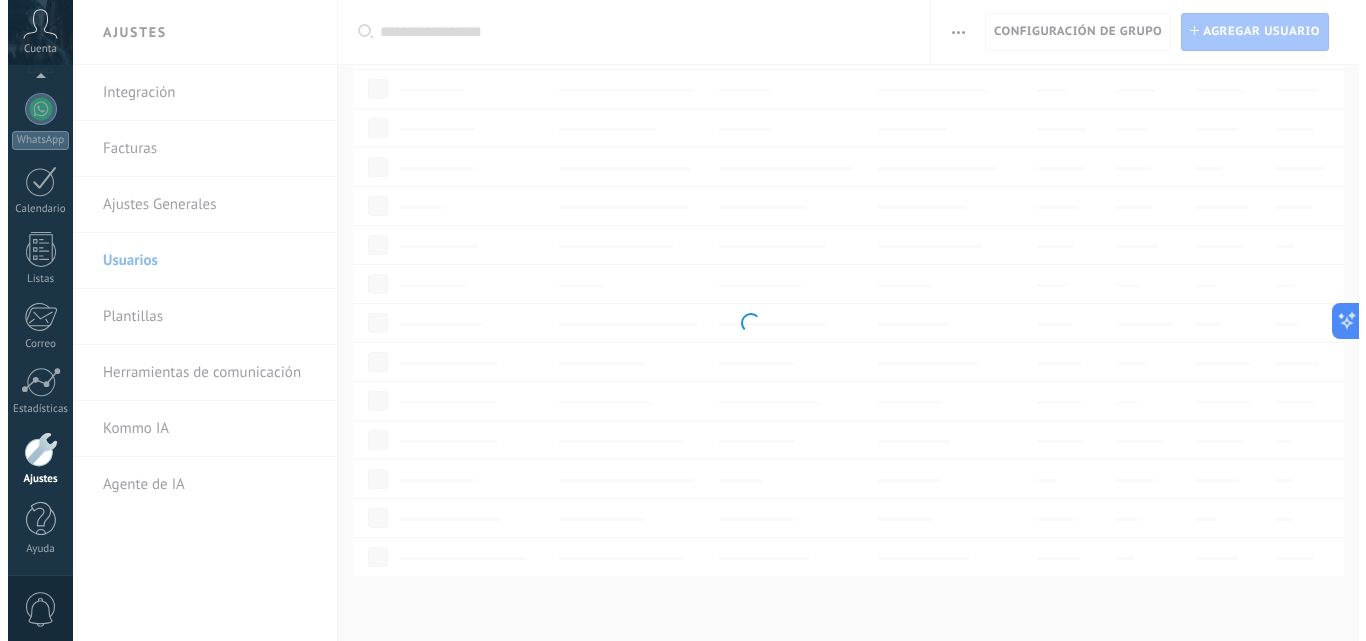 scroll, scrollTop: 0, scrollLeft: 0, axis: both 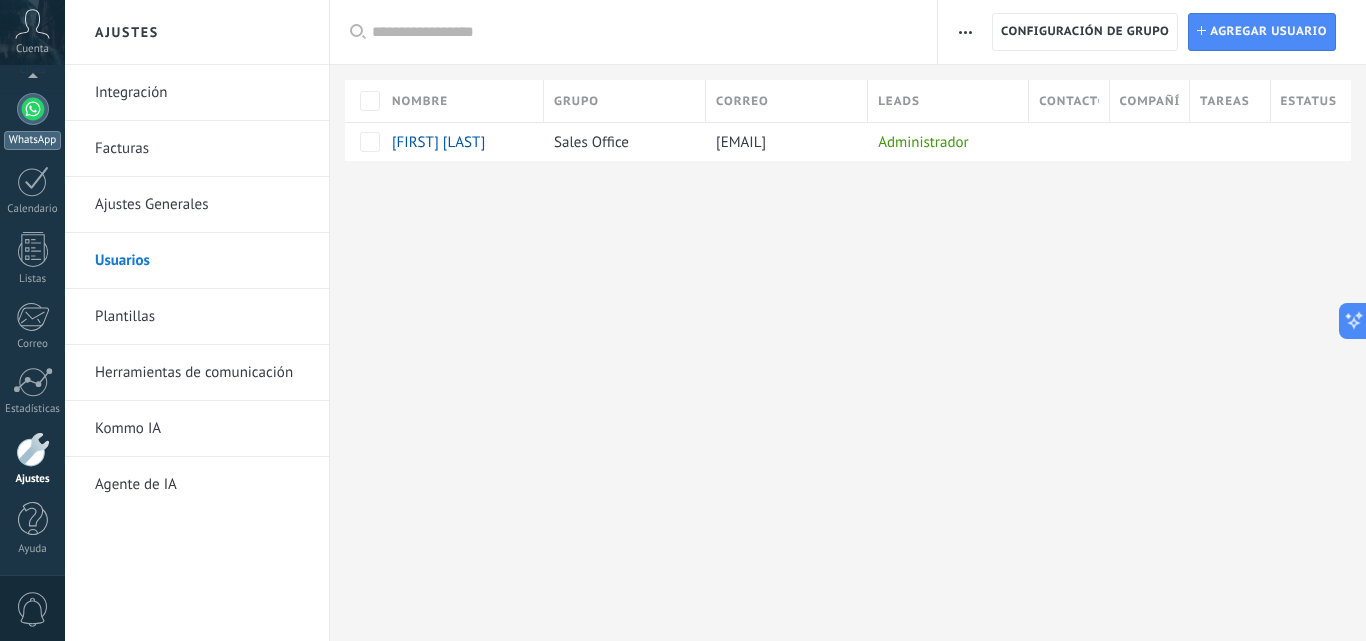 click at bounding box center [33, 109] 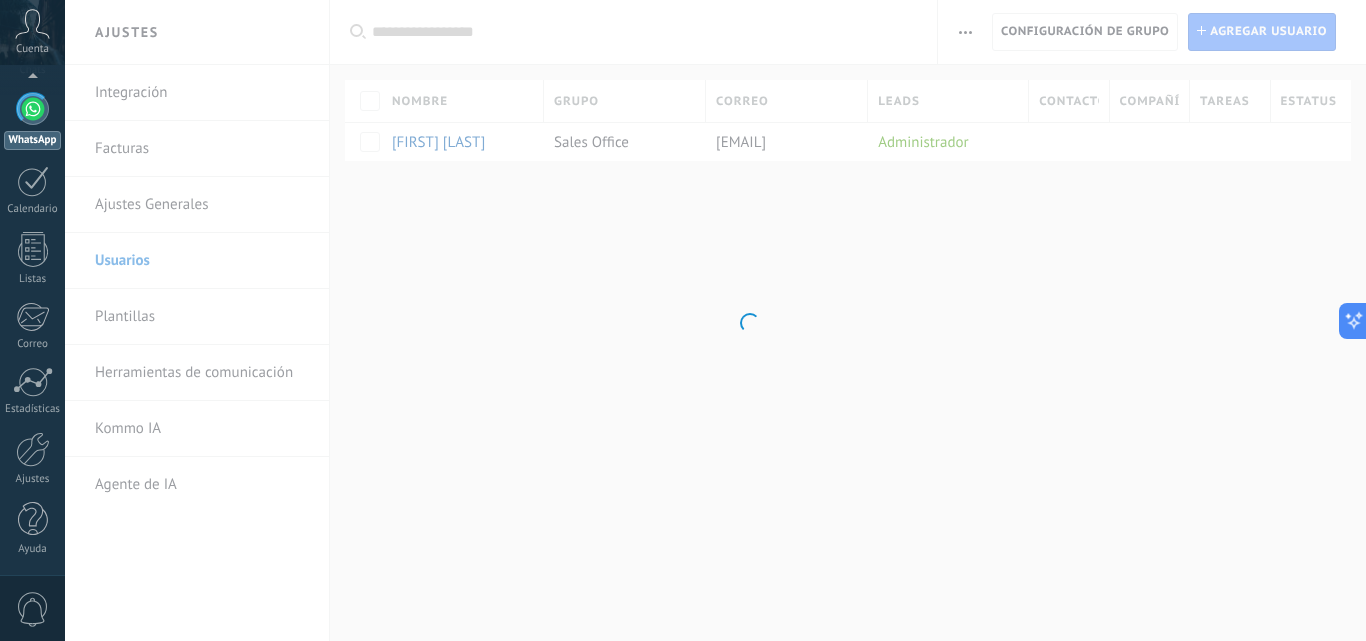 scroll, scrollTop: 0, scrollLeft: 0, axis: both 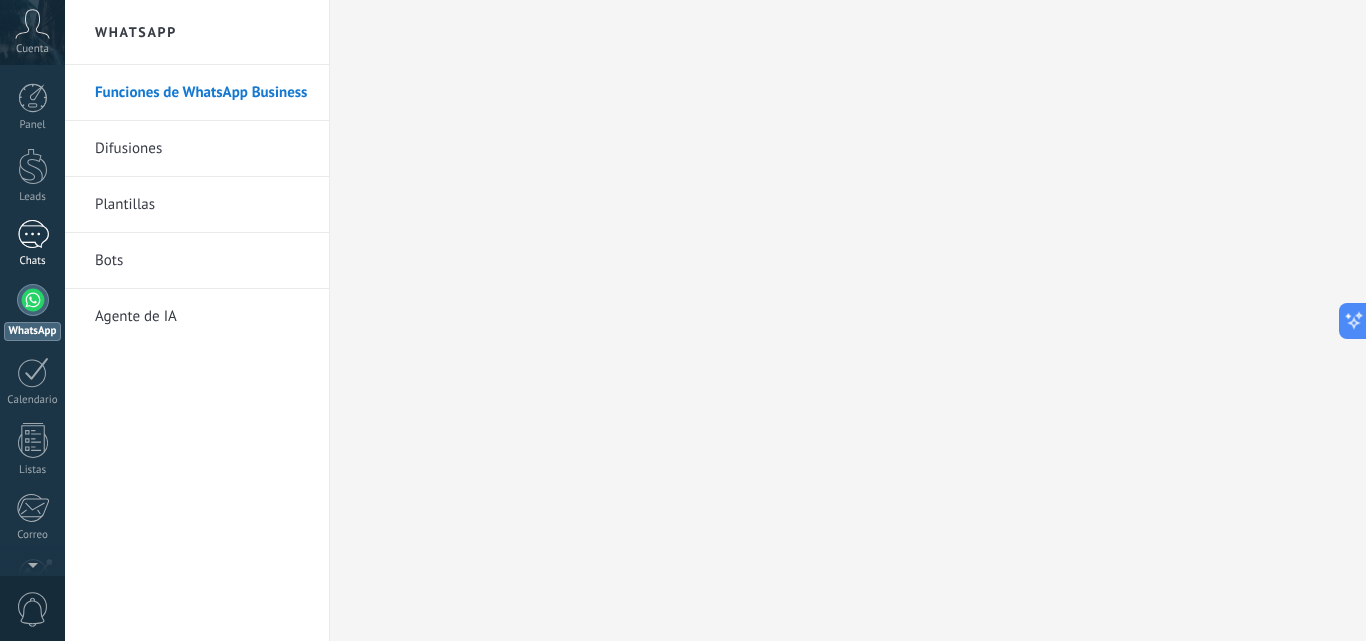 click on "1" at bounding box center [33, 234] 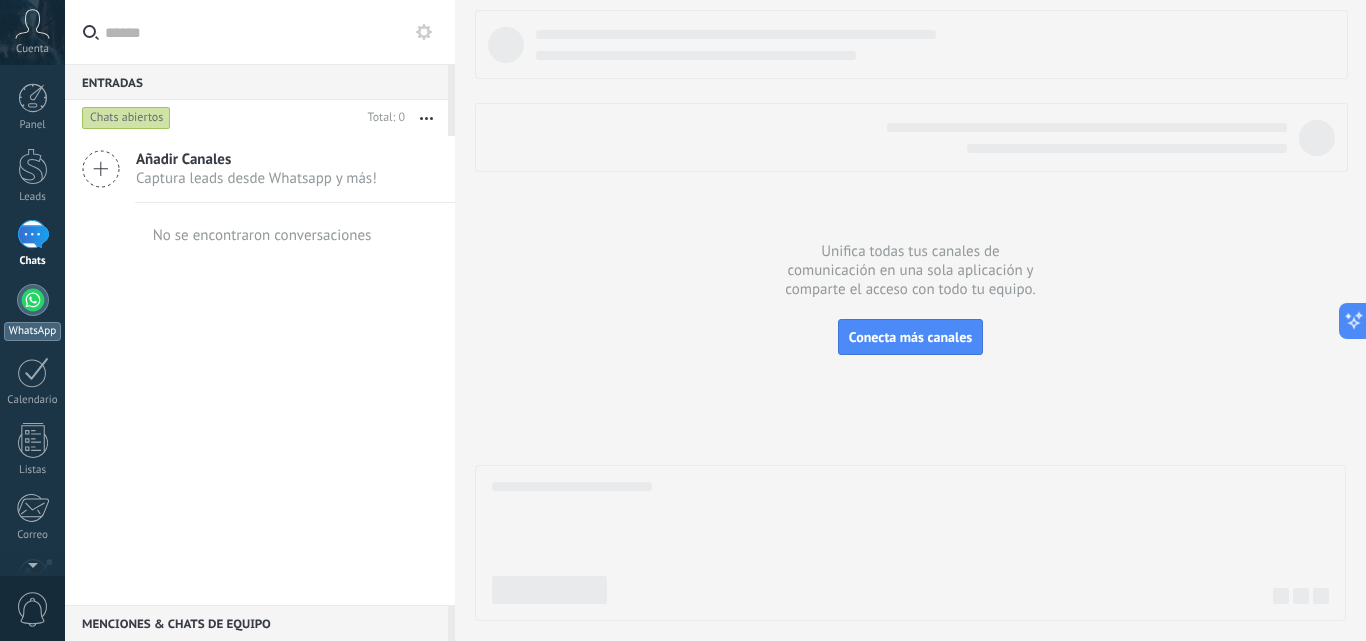 click at bounding box center [33, 300] 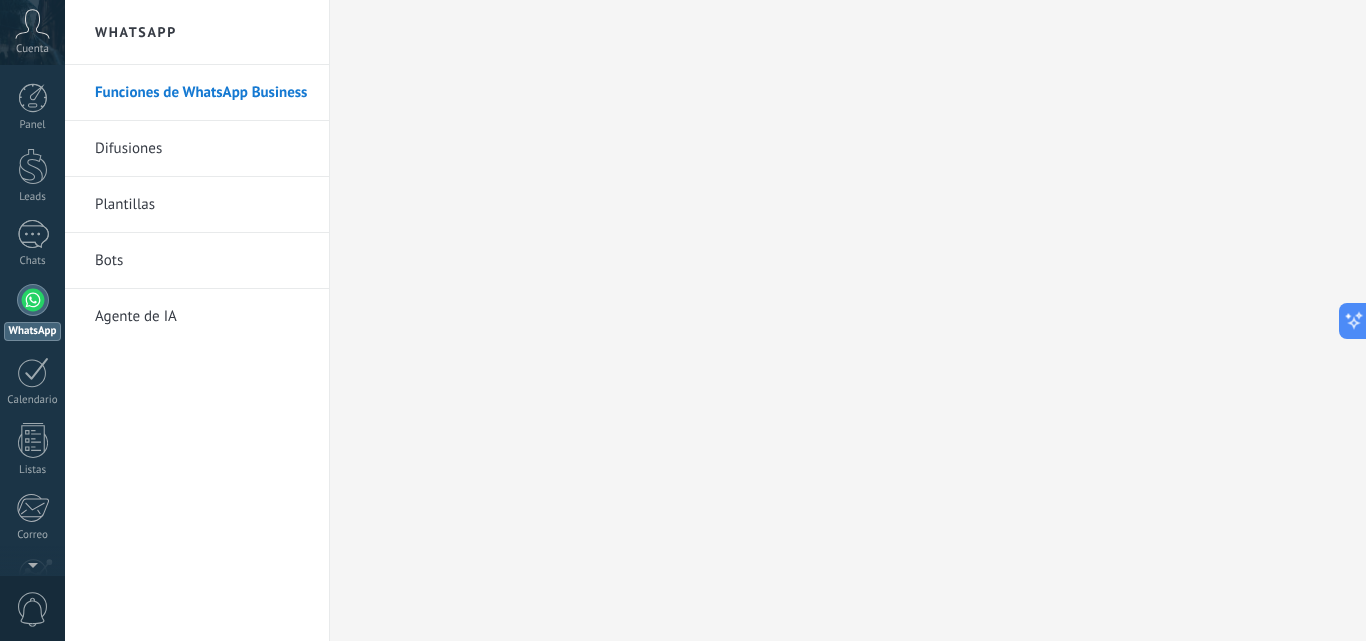 click on "Funciones de WhatsApp Business" at bounding box center [202, 93] 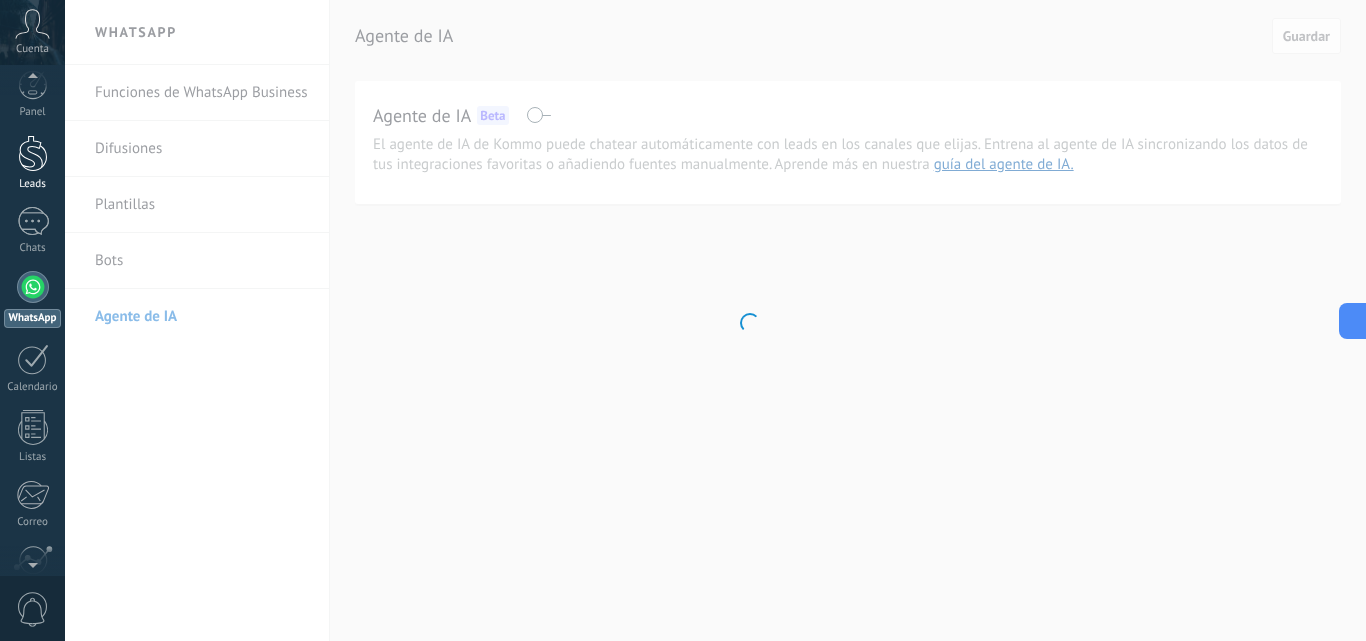 scroll, scrollTop: 0, scrollLeft: 0, axis: both 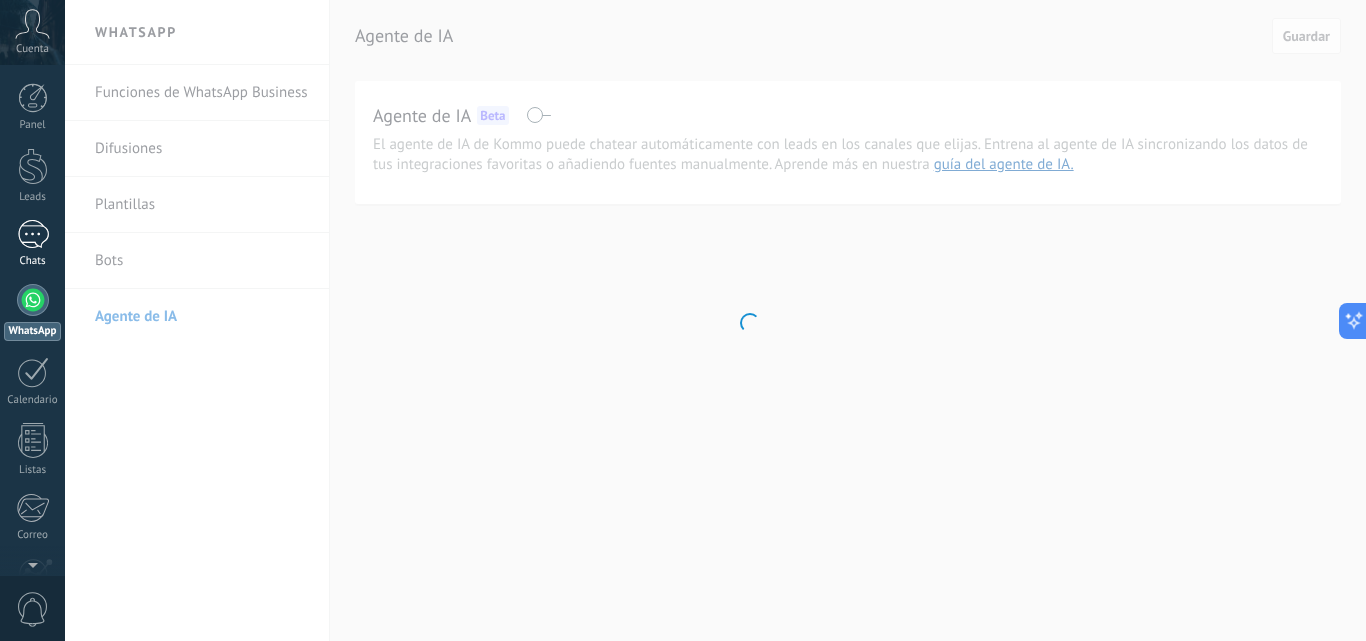 click on "1" at bounding box center [33, 234] 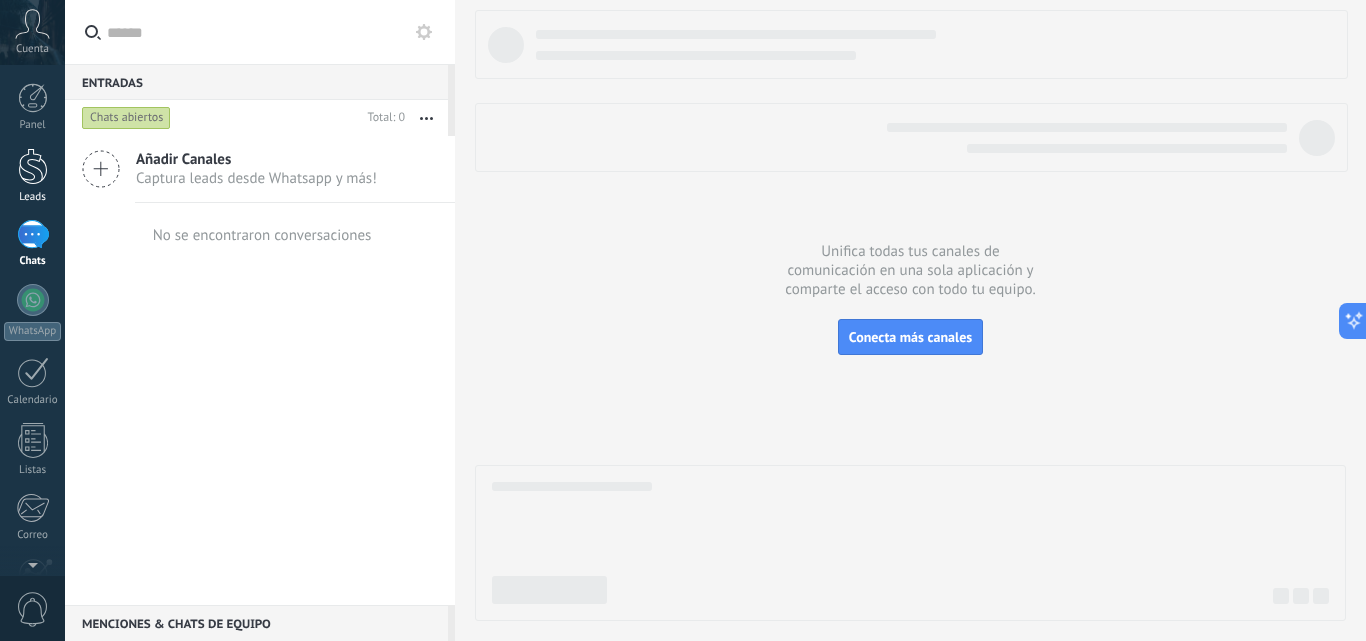click at bounding box center (33, 166) 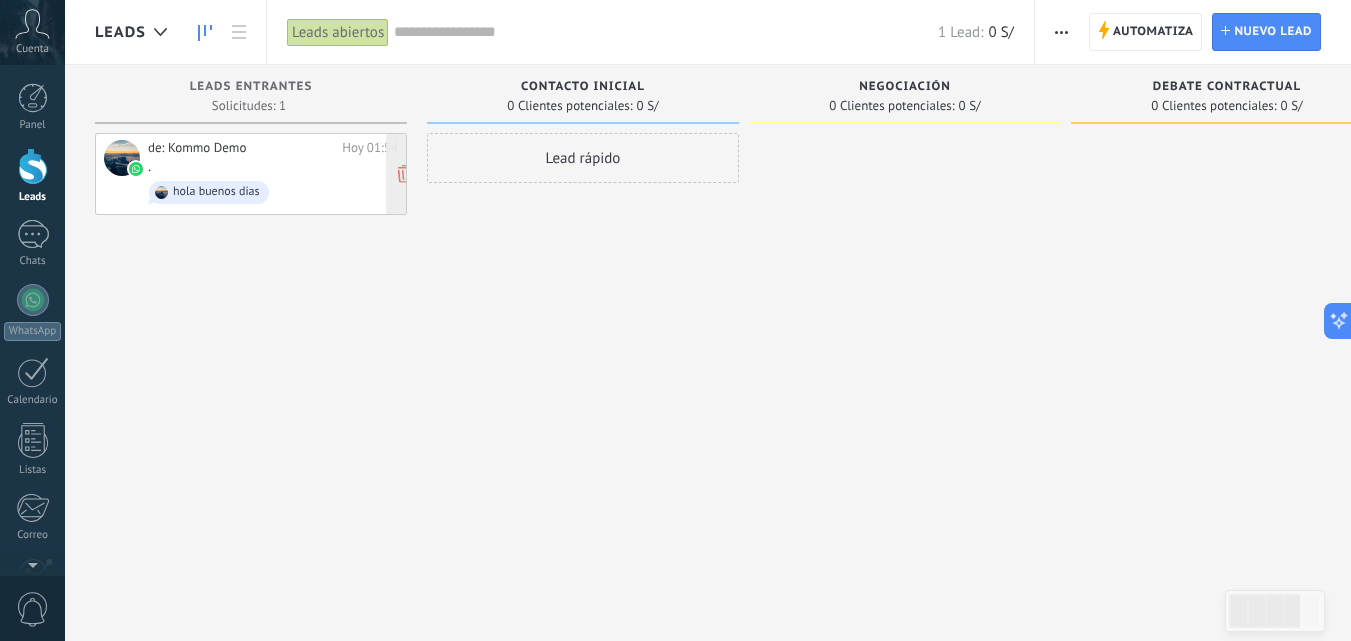 click on "de: Kommo Demo Hoy 01:54 . hola buenos dias" at bounding box center [273, 174] 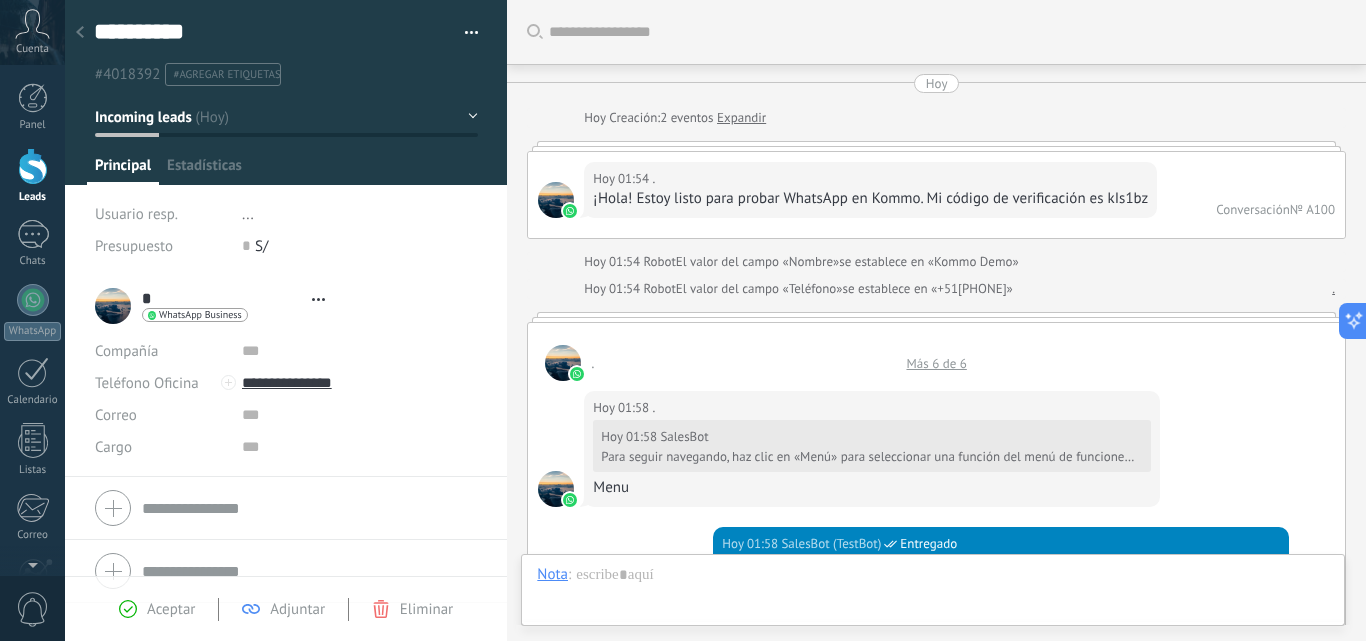 type on "**********" 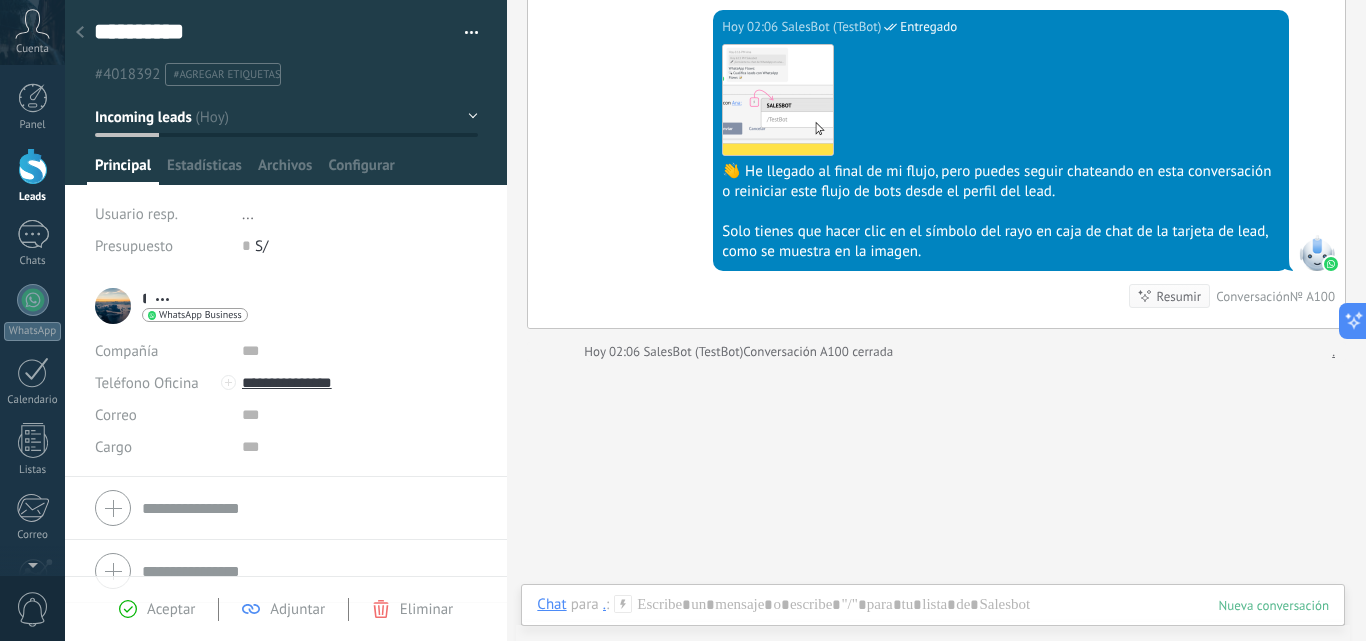 scroll, scrollTop: 1721, scrollLeft: 0, axis: vertical 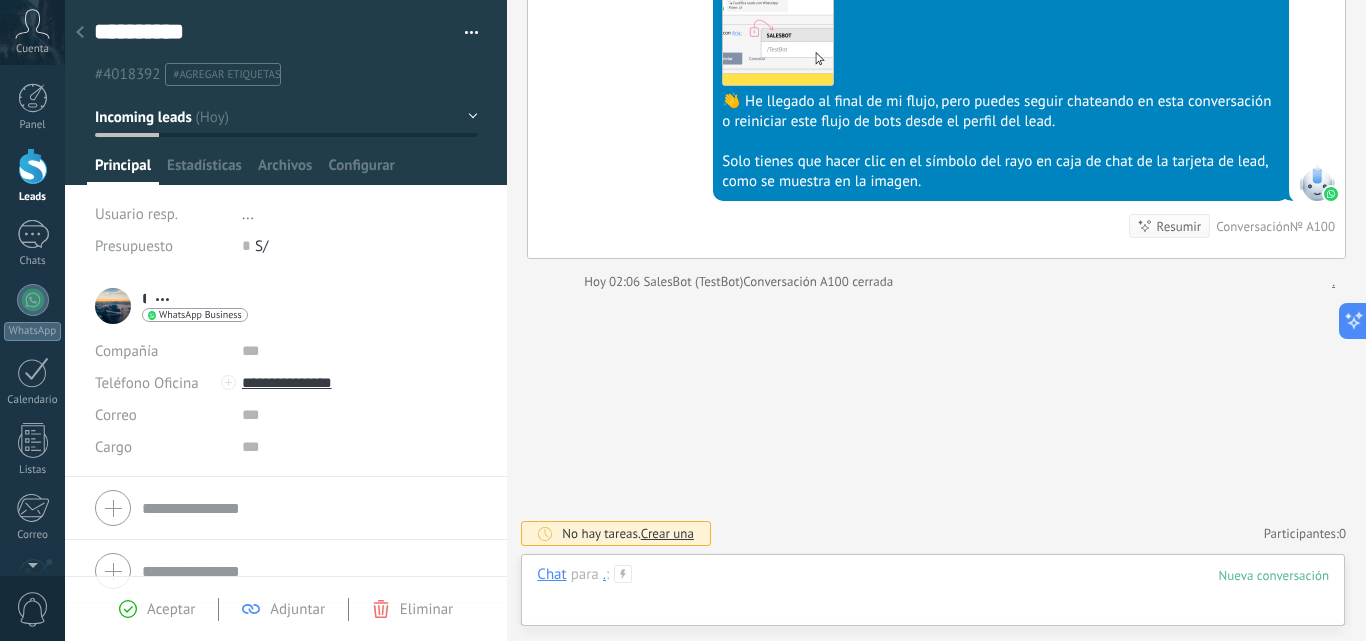 click at bounding box center [933, 595] 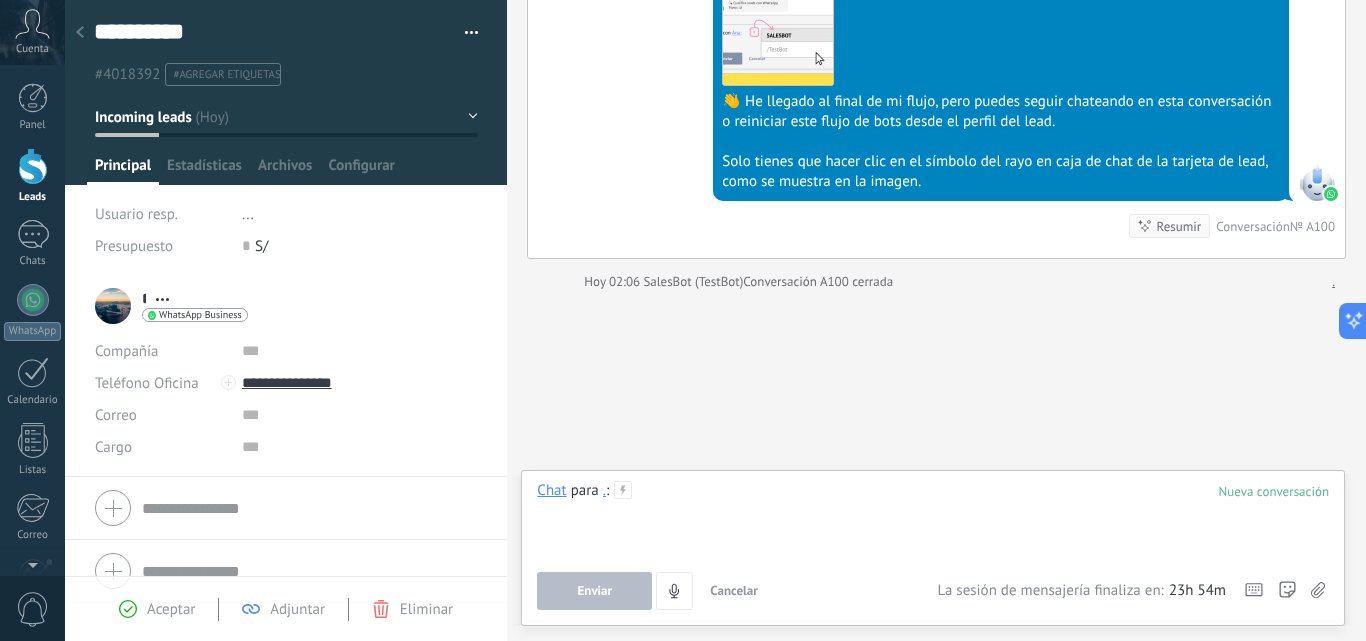 type 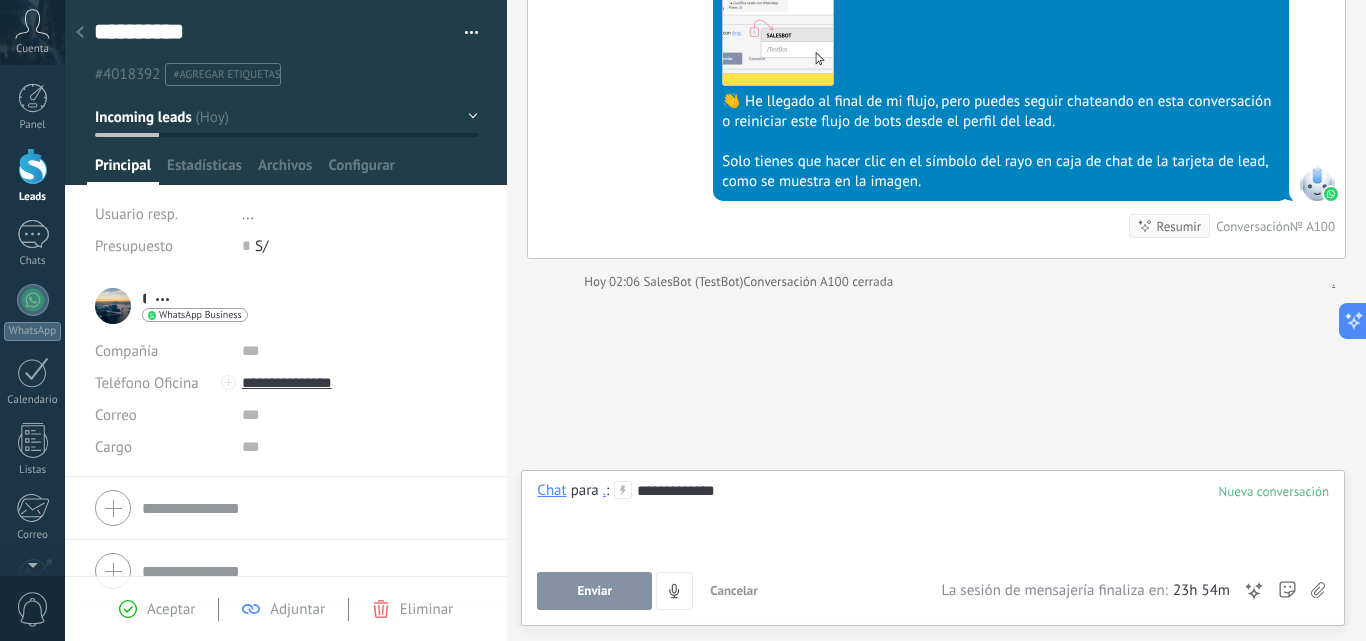 click on "Enviar" at bounding box center (595, 591) 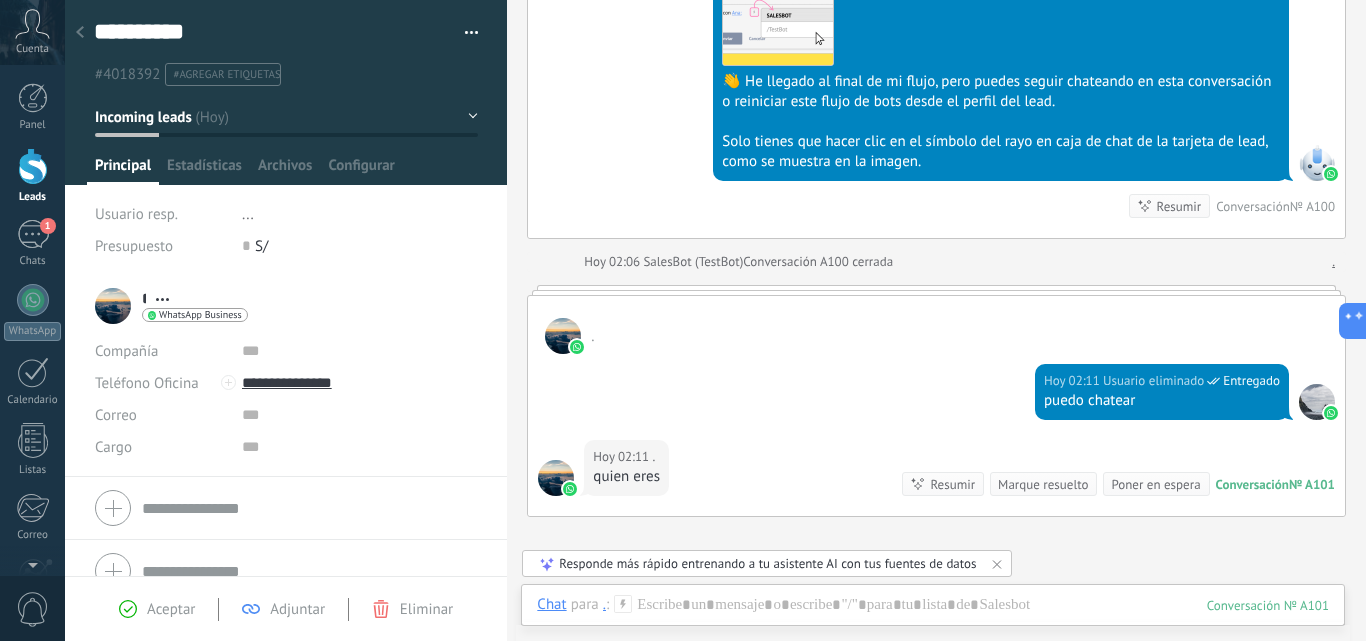scroll, scrollTop: 1764, scrollLeft: 0, axis: vertical 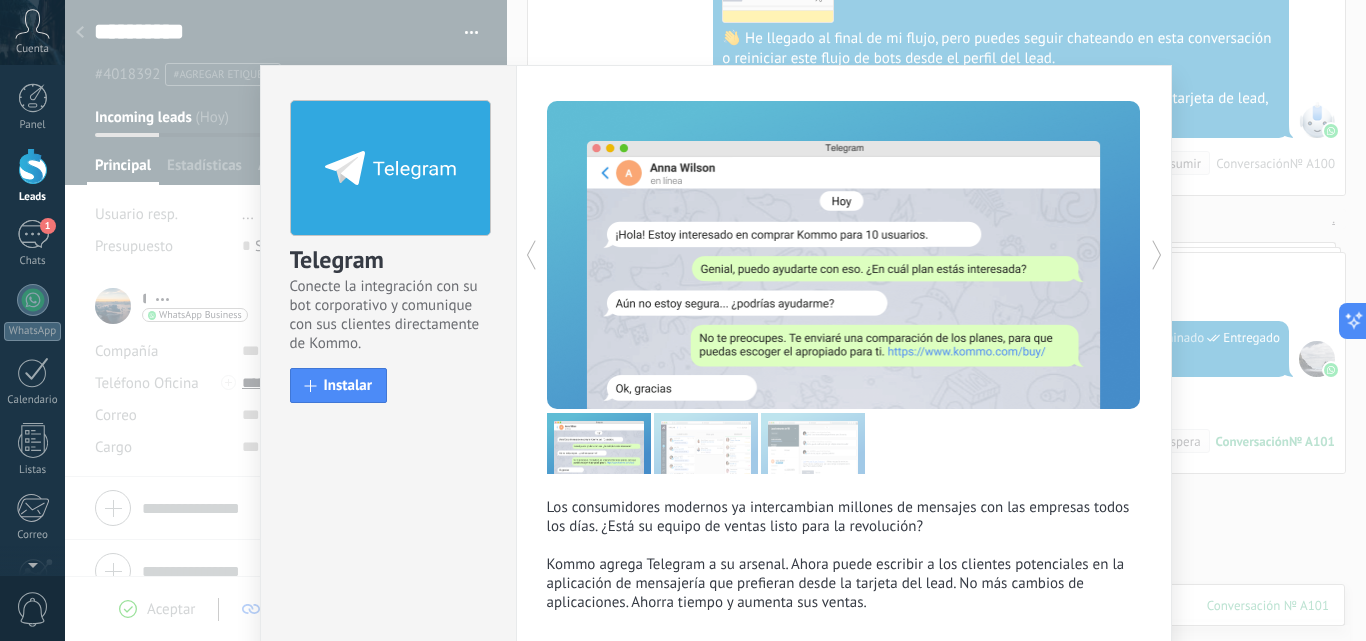 click on "Telegram Conecte la integración con su bot corporativo y comunique con sus clientes directamente de Kommo. install Instalar Los consumidores modernos ya intercambian millones de mensajes con las empresas todos los días. ¿Está su equipo de ventas listo para la revolución?  Kommo agrega Telegram a su arsenal. Ahora puede escribir a los clientes potenciales en la aplicación de mensajería que prefieran desde la tarjeta del lead. No más cambios de aplicaciones. Ahorra tiempo y aumenta sus ventas. más" at bounding box center (715, 320) 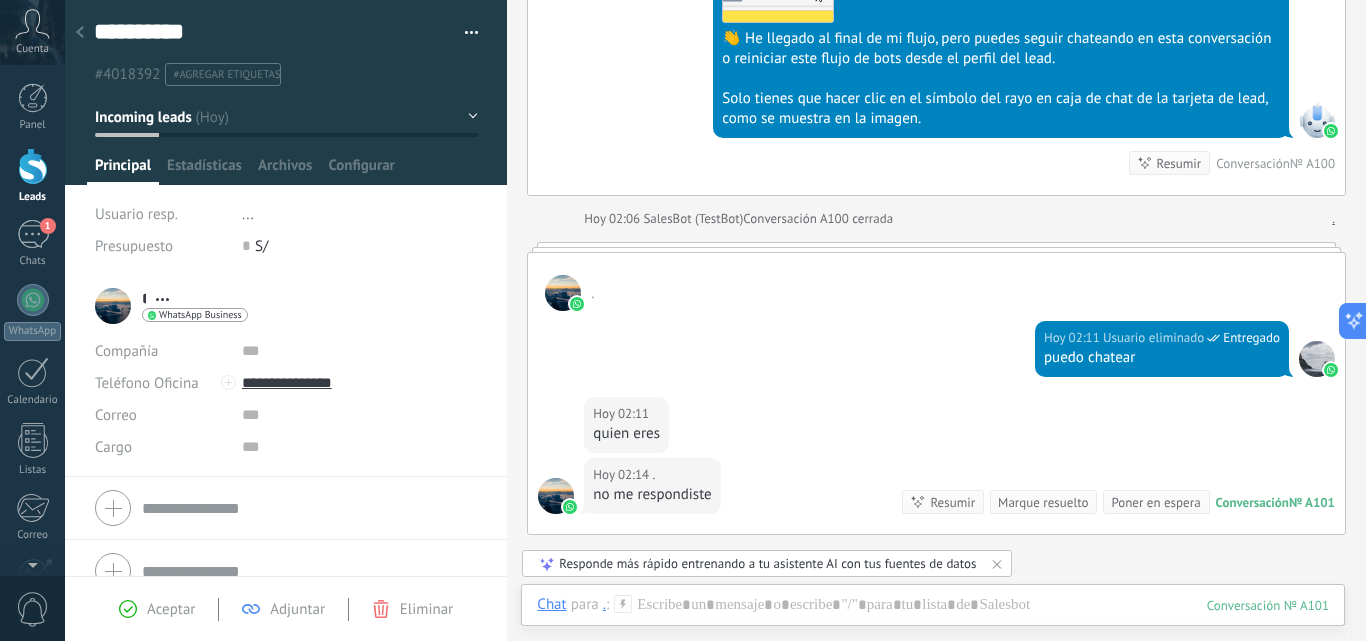 scroll, scrollTop: 1829, scrollLeft: 0, axis: vertical 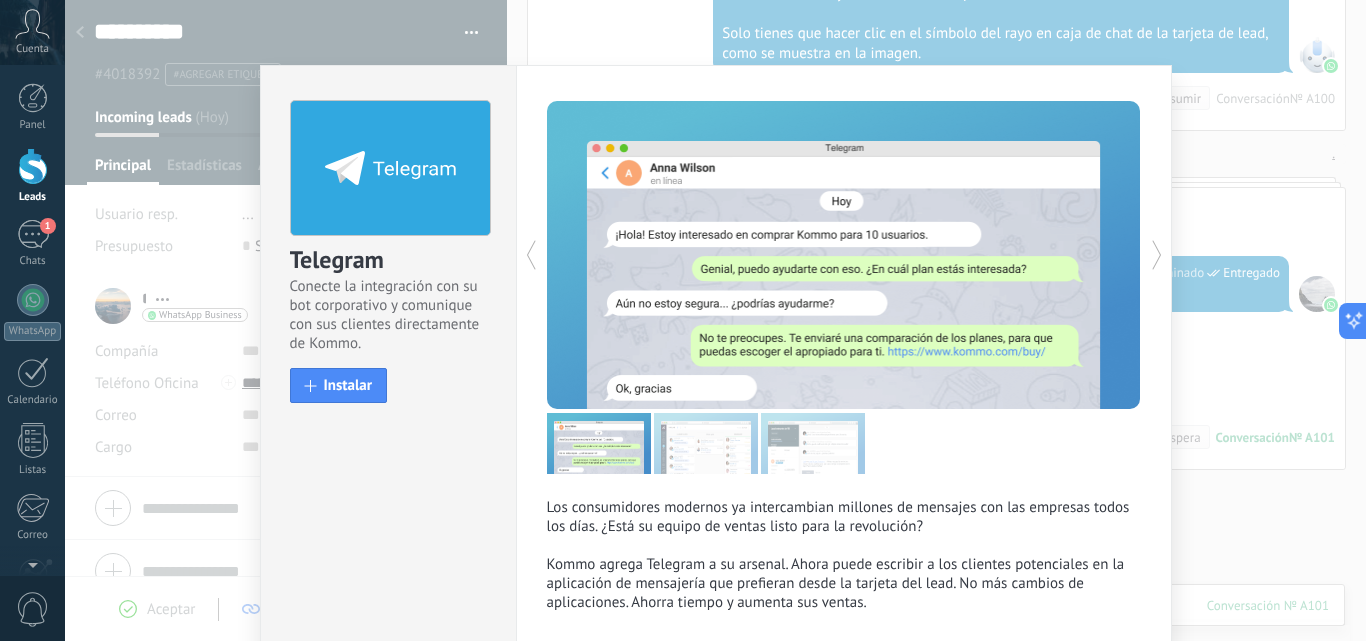 click on "Telegram Conecte la integración con su bot corporativo y comunique con sus clientes directamente de Kommo. install Instalar Los consumidores modernos ya intercambian millones de mensajes con las empresas todos los días. ¿Está su equipo de ventas listo para la revolución?  Kommo agrega Telegram a su arsenal. Ahora puede escribir a los clientes potenciales en la aplicación de mensajería que prefieran desde la tarjeta del lead. No más cambios de aplicaciones. Ahorra tiempo y aumenta sus ventas. más" at bounding box center [715, 320] 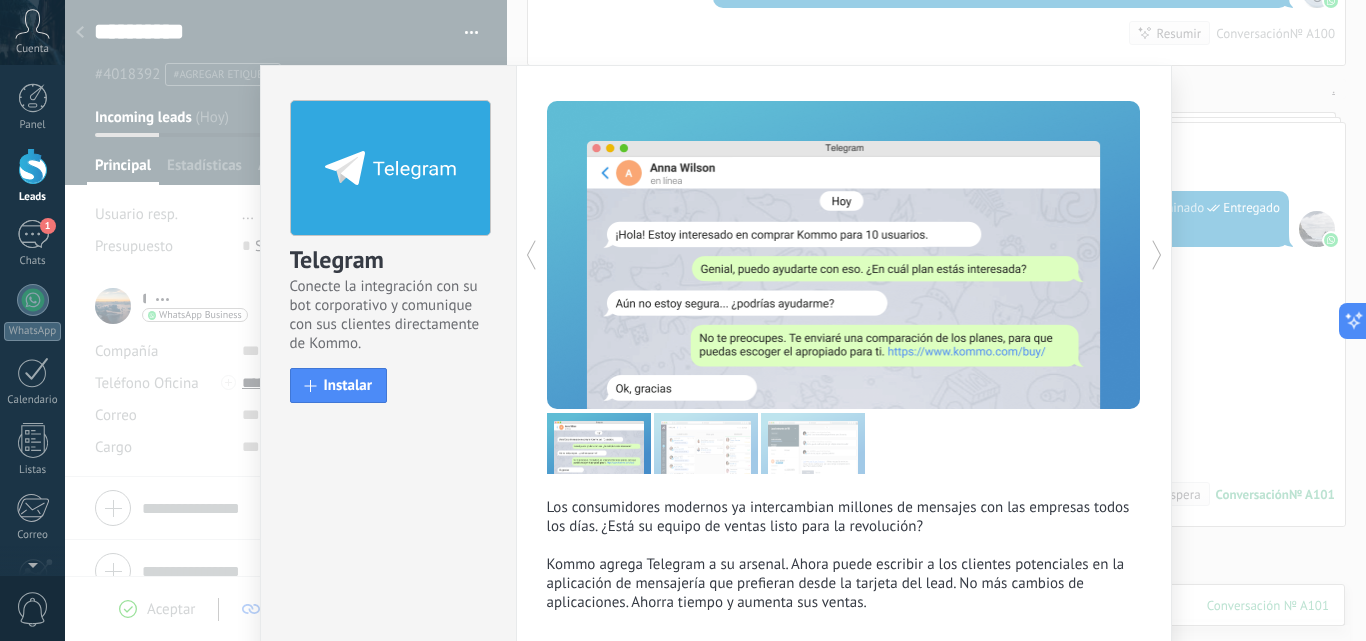 scroll, scrollTop: 1959, scrollLeft: 0, axis: vertical 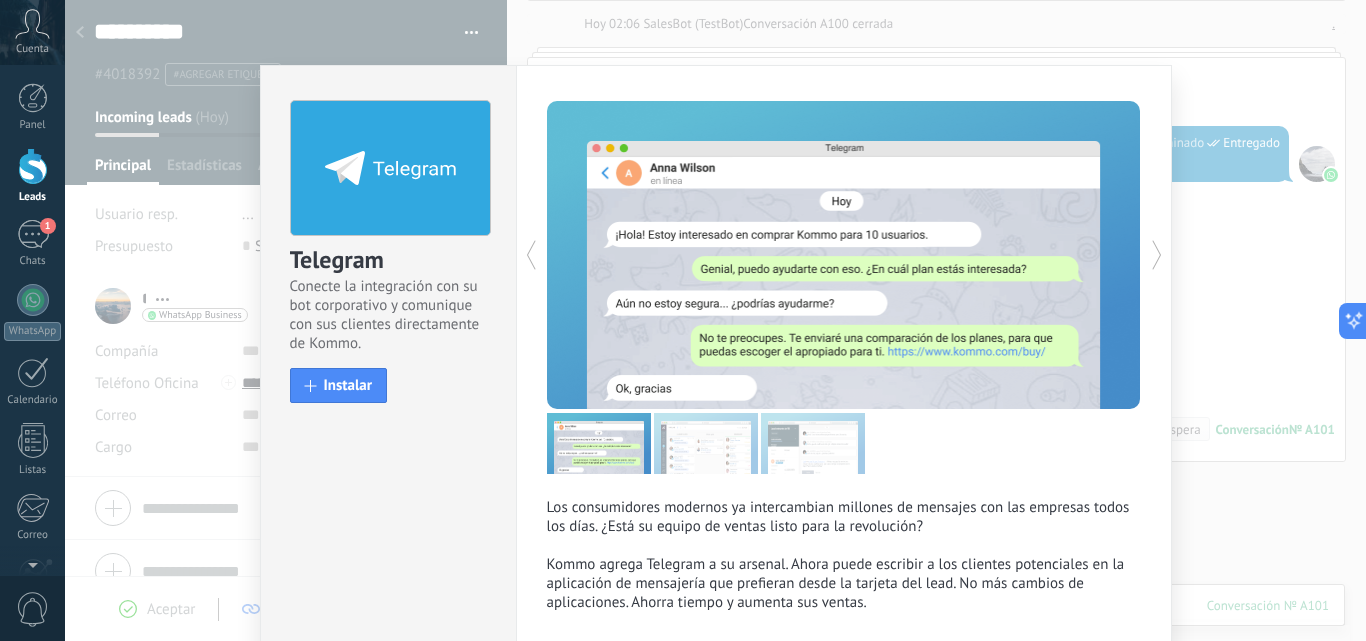 click on "Telegram Conecte la integración con su bot corporativo y comunique con sus clientes directamente de Kommo. install Instalar Los consumidores modernos ya intercambian millones de mensajes con las empresas todos los días. ¿Está su equipo de ventas listo para la revolución?  Kommo agrega Telegram a su arsenal. Ahora puede escribir a los clientes potenciales en la aplicación de mensajería que prefieran desde la tarjeta del lead. No más cambios de aplicaciones. Ahorra tiempo y aumenta sus ventas. más" at bounding box center [715, 320] 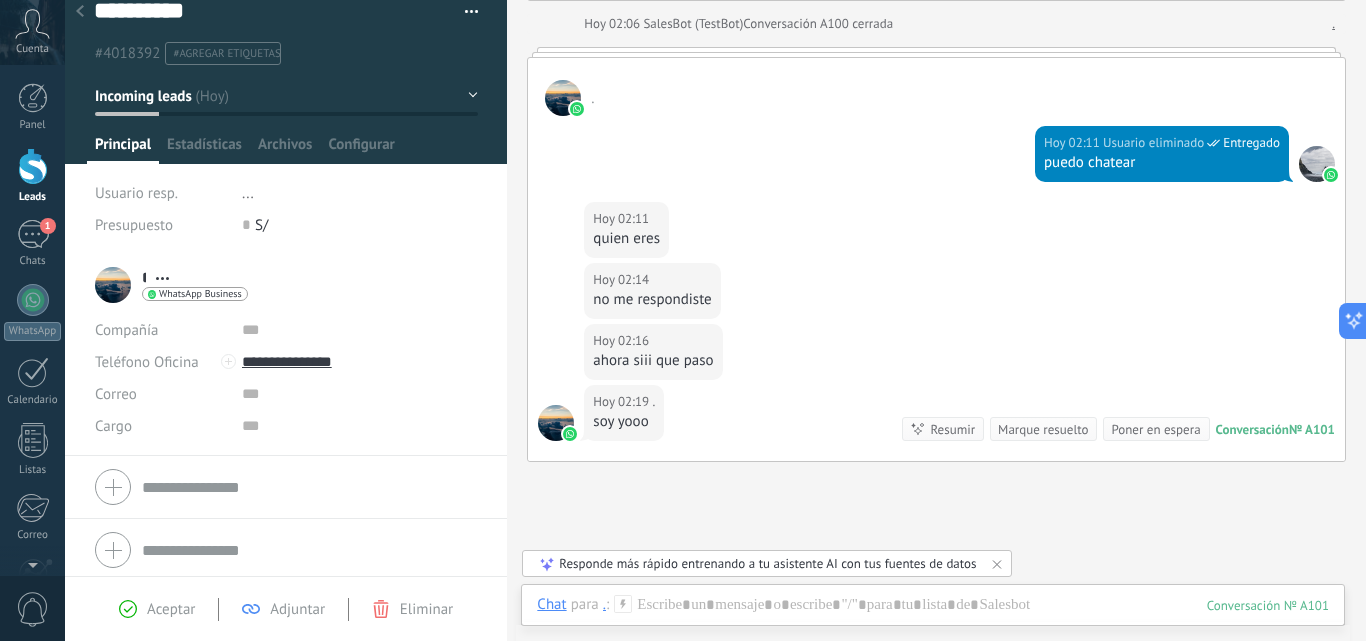 scroll, scrollTop: 27, scrollLeft: 0, axis: vertical 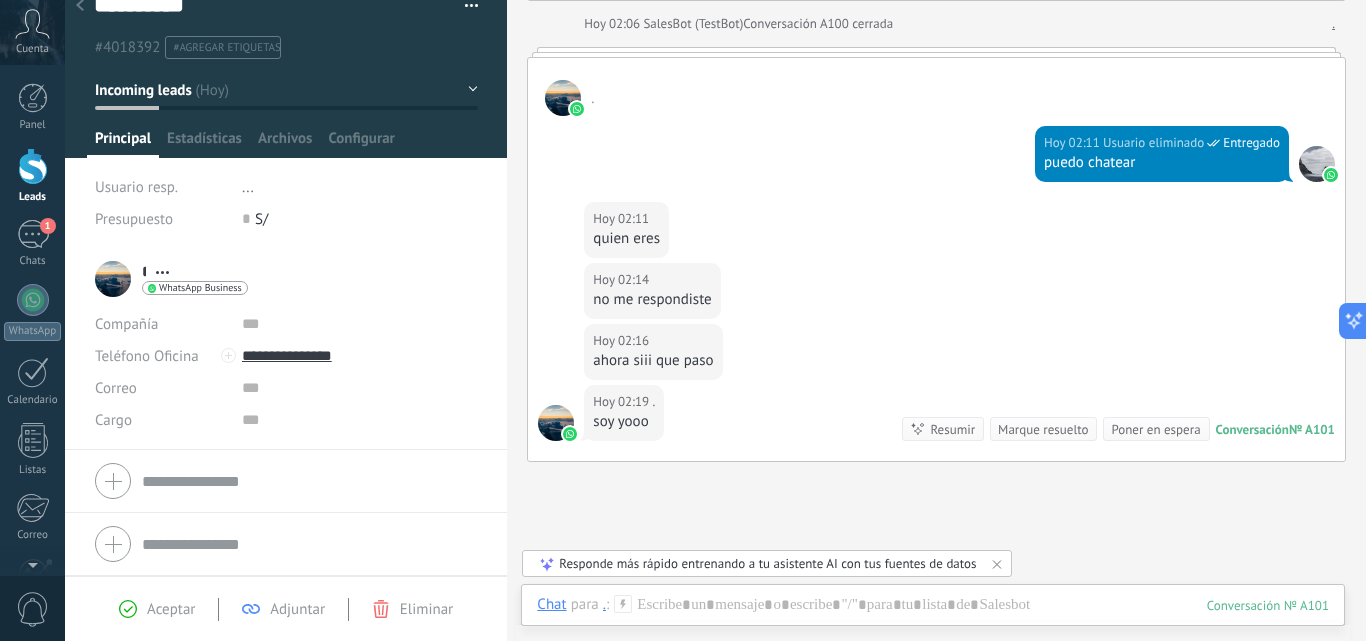 click at bounding box center (309, 481) 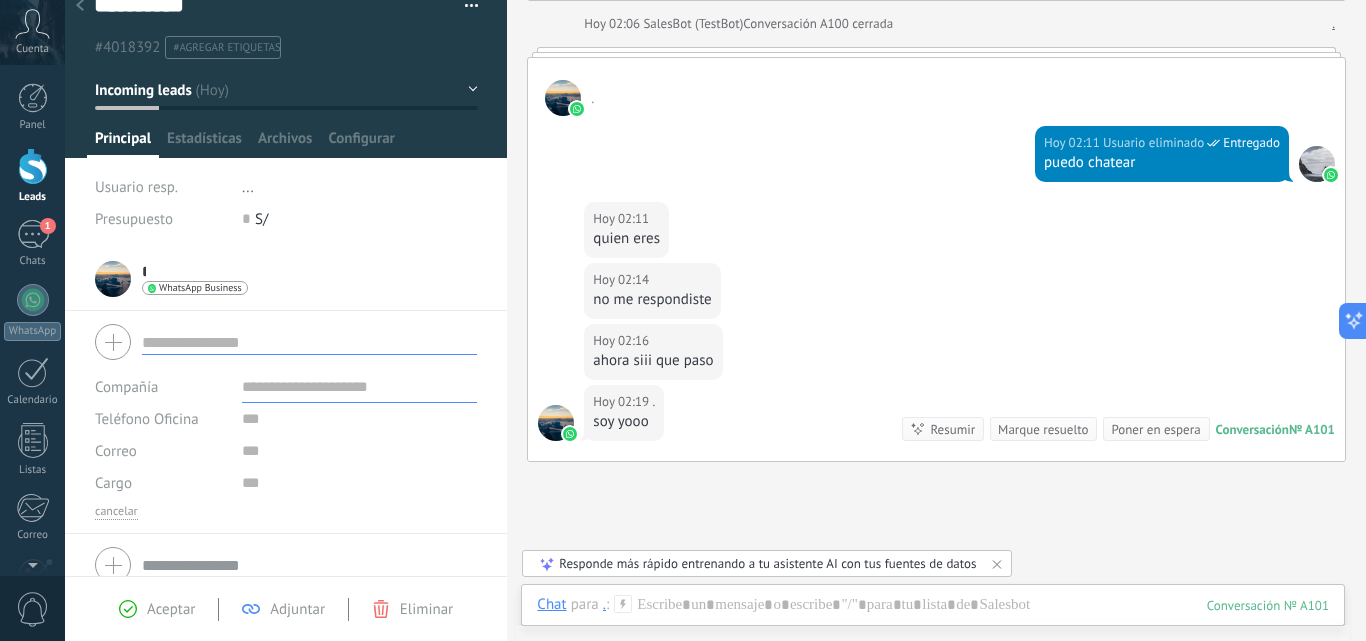 click on "Usuario resp. ... Presupuesto 0
S/" at bounding box center (286, 209) 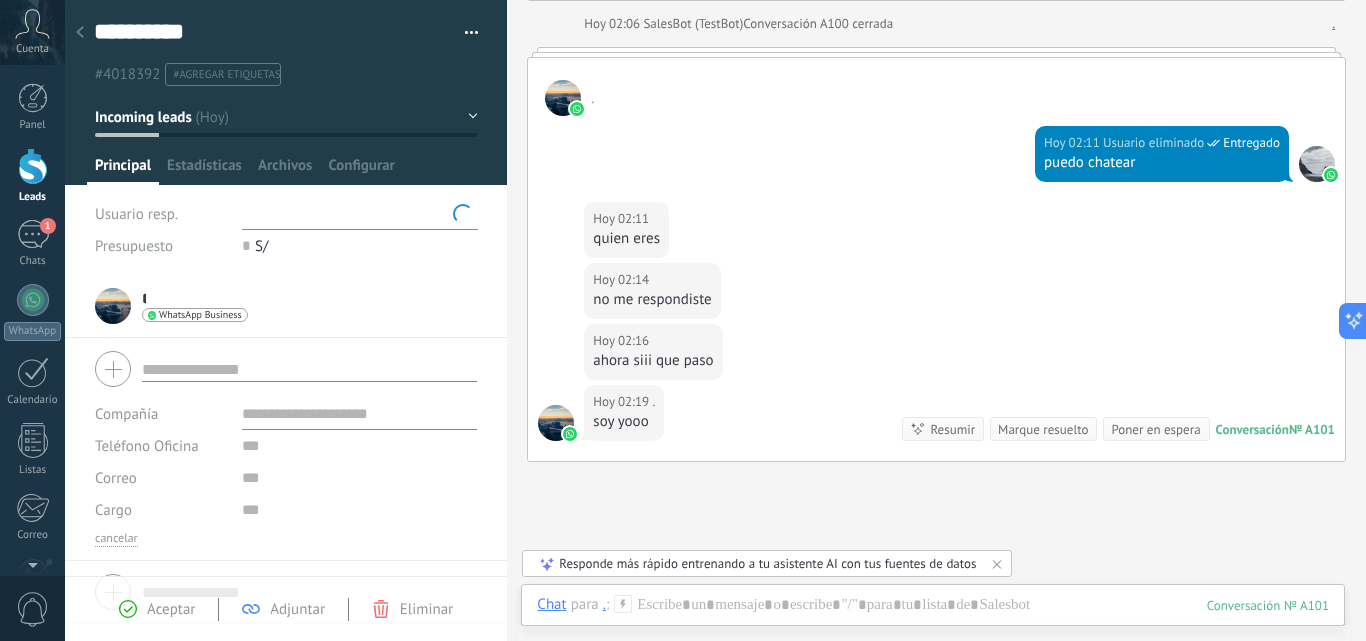 scroll, scrollTop: 0, scrollLeft: 0, axis: both 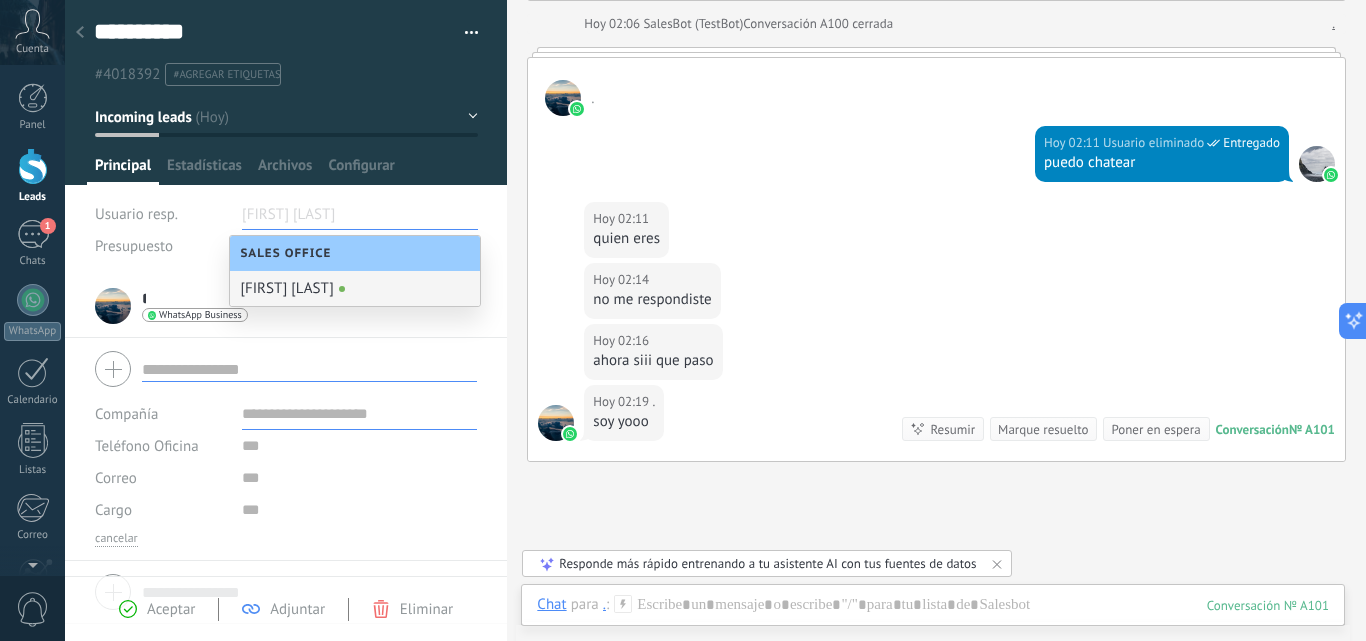 click on "* .
* .
[LAST]
Abrir detalle
Copie el nombre
Desatar" at bounding box center (286, 306) 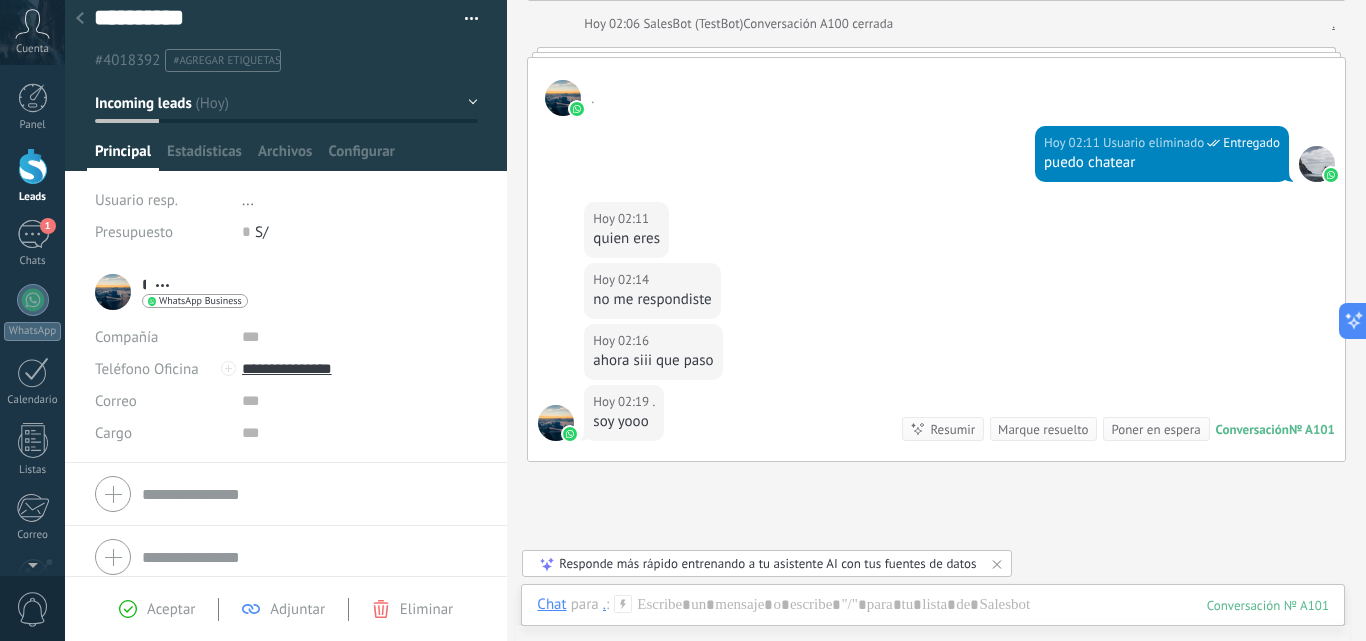 scroll, scrollTop: 27, scrollLeft: 0, axis: vertical 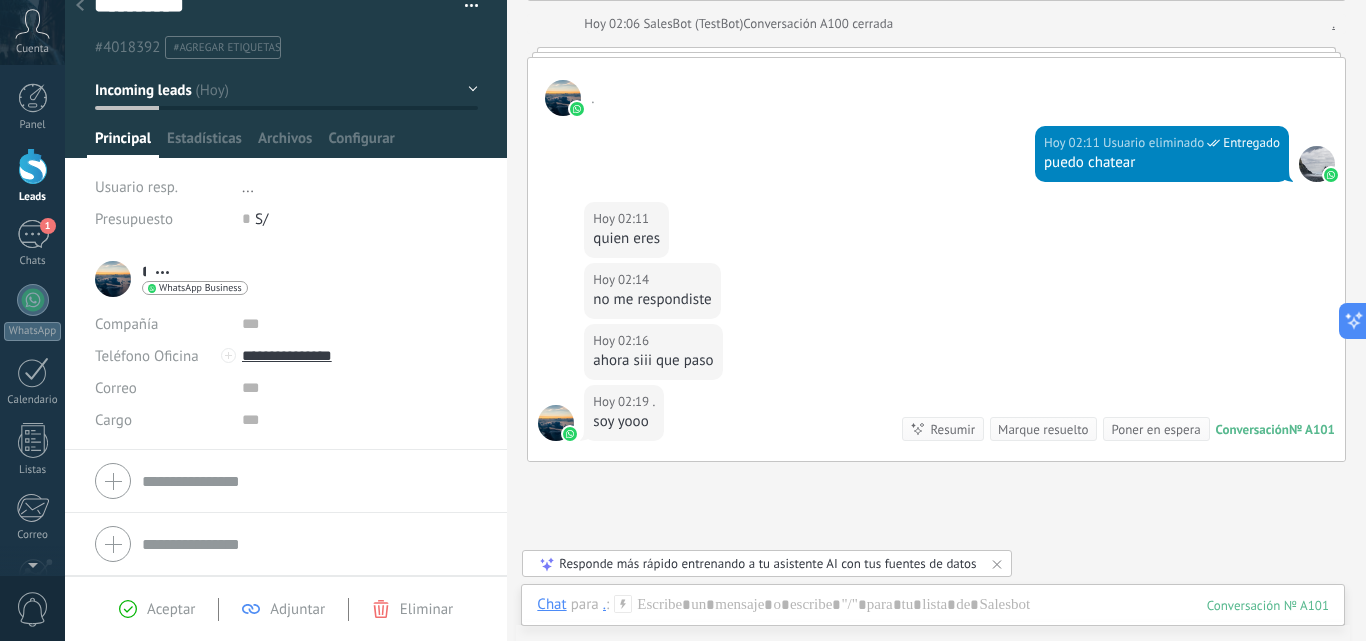 click on "* .
* .
[LAST]
Abrir detalle
Copie el nombre
Desatar
Contacto principal" at bounding box center (171, 279) 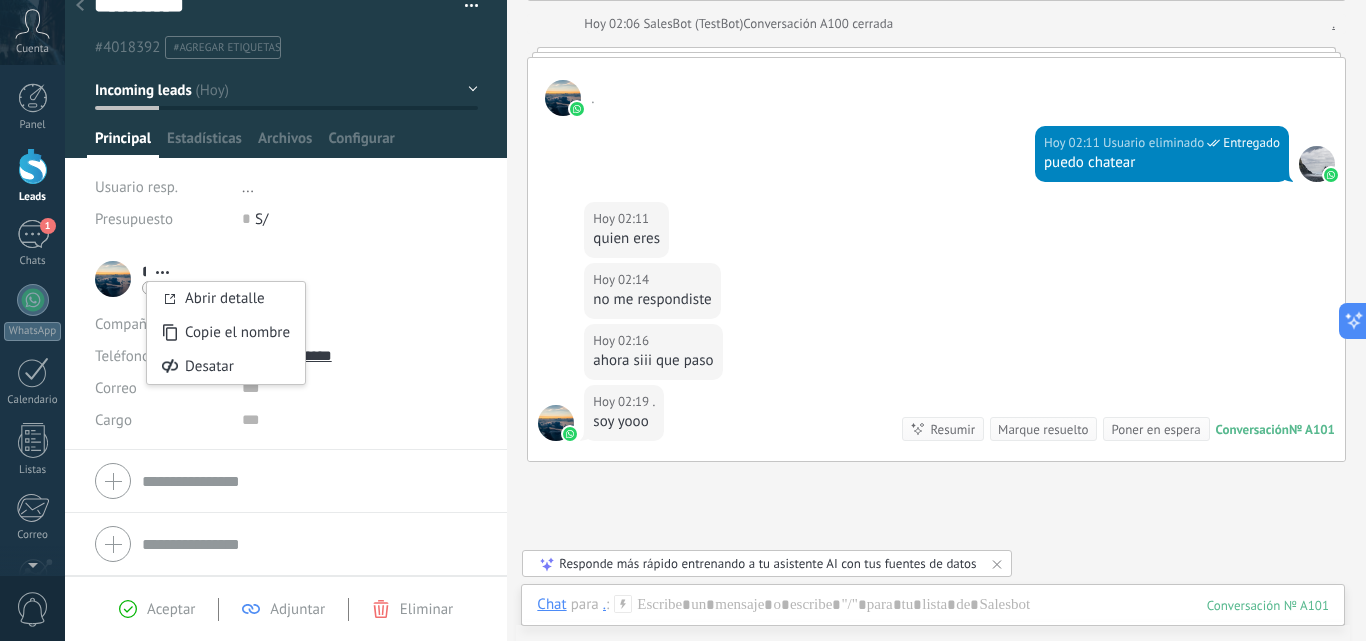 click on "* .
* .
[LAST]
Abrir detalle
Copie el nombre
Desatar" at bounding box center [286, 279] 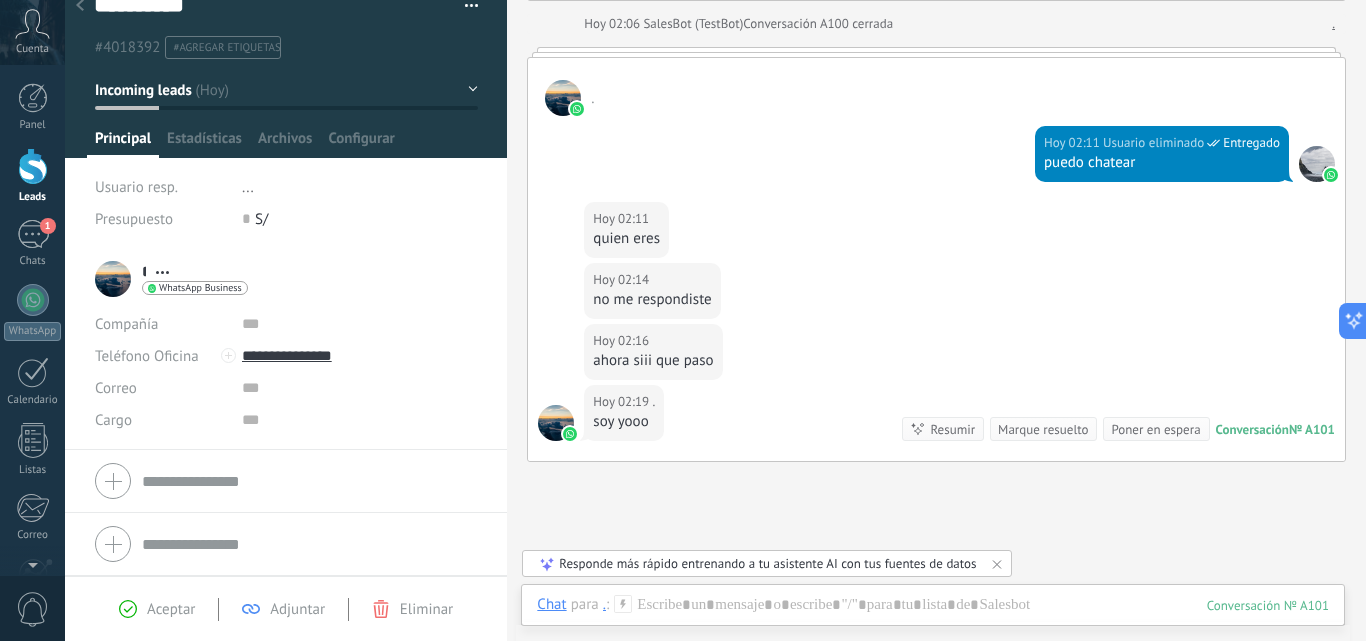 click at bounding box center (33, 166) 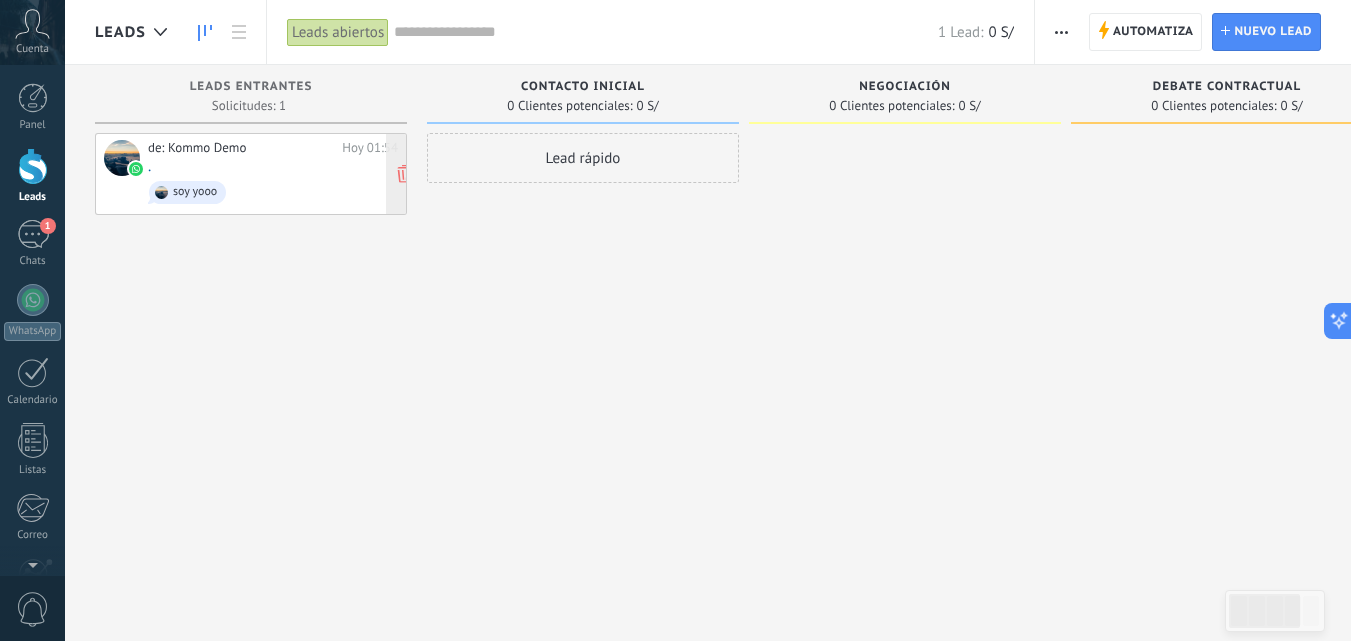 click on "de: Kommo Demo Hoy 01:54 . soy yooo" at bounding box center (273, 174) 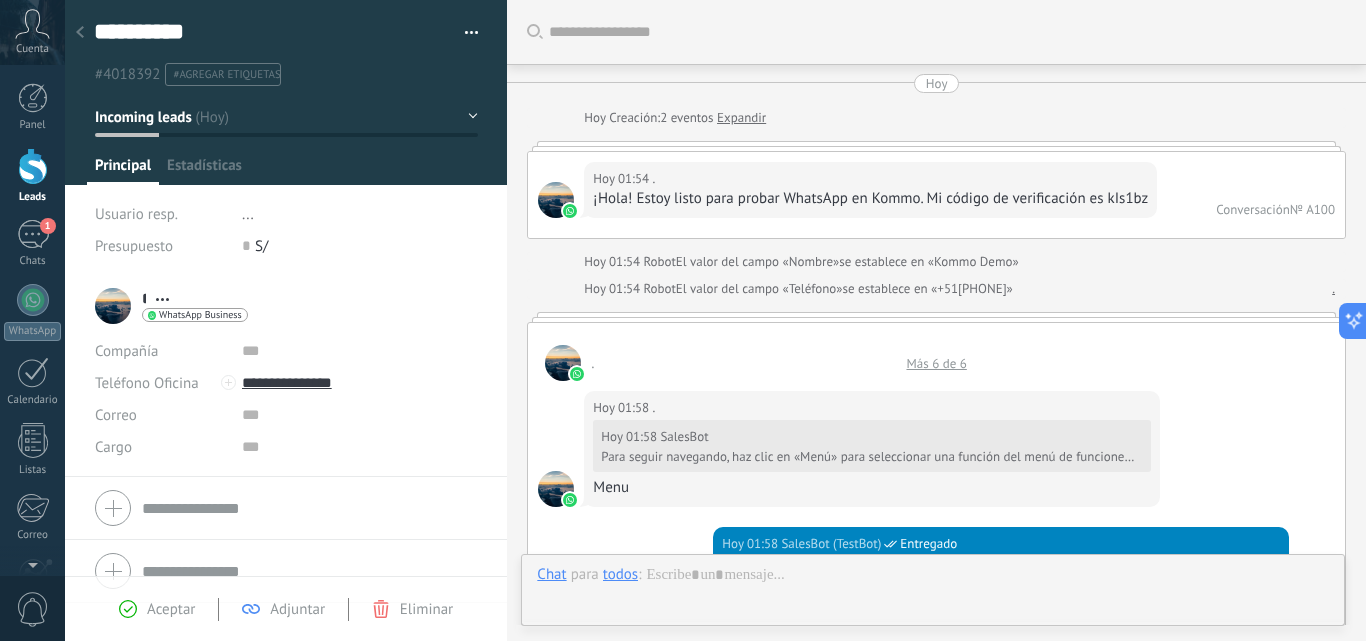 scroll, scrollTop: 30, scrollLeft: 0, axis: vertical 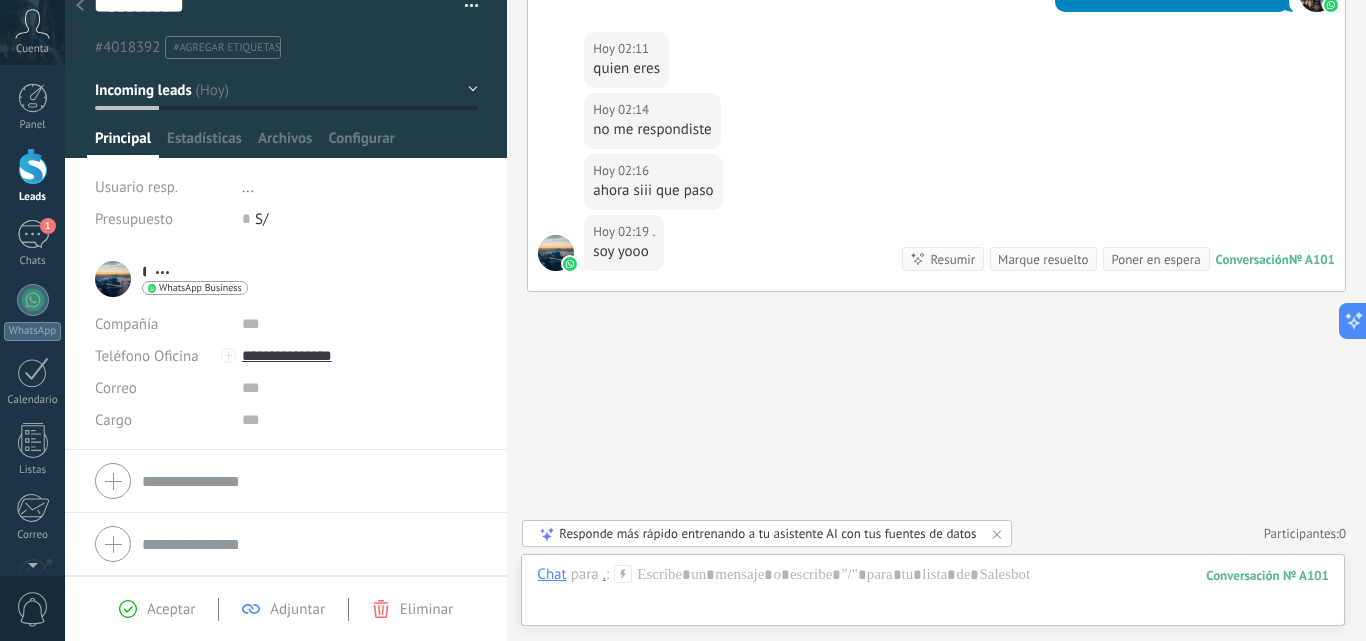 click on "Aceptar" at bounding box center [171, 609] 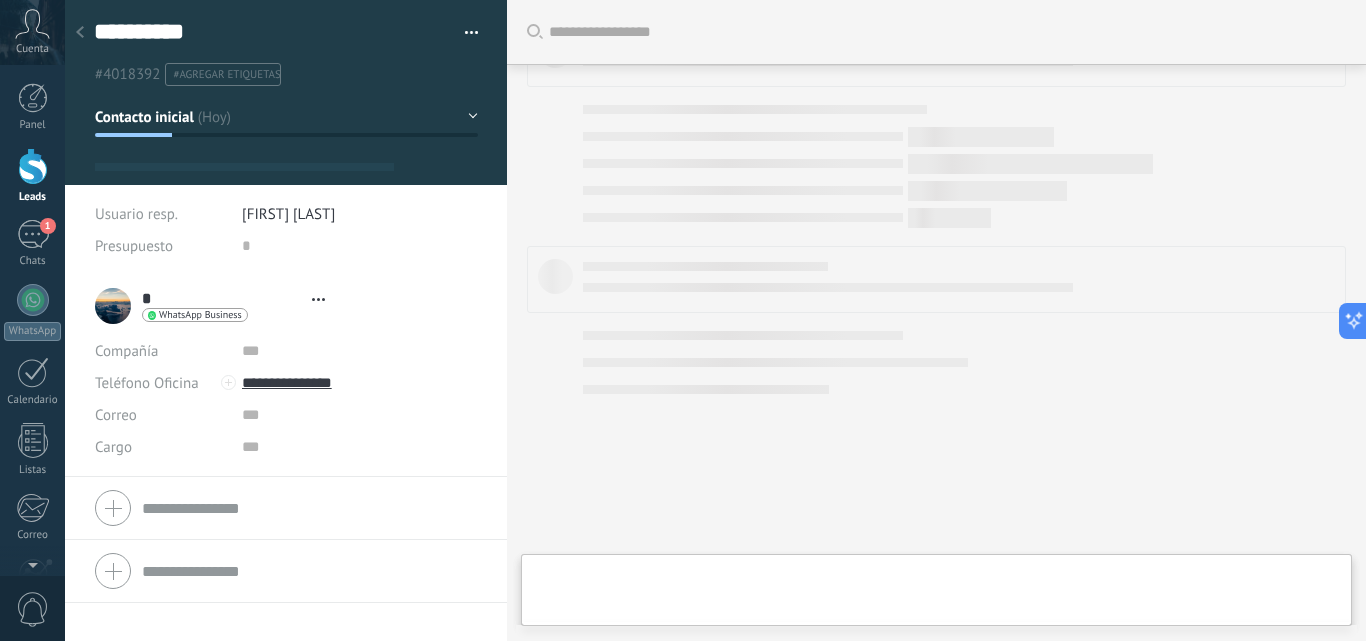 scroll, scrollTop: 2209, scrollLeft: 0, axis: vertical 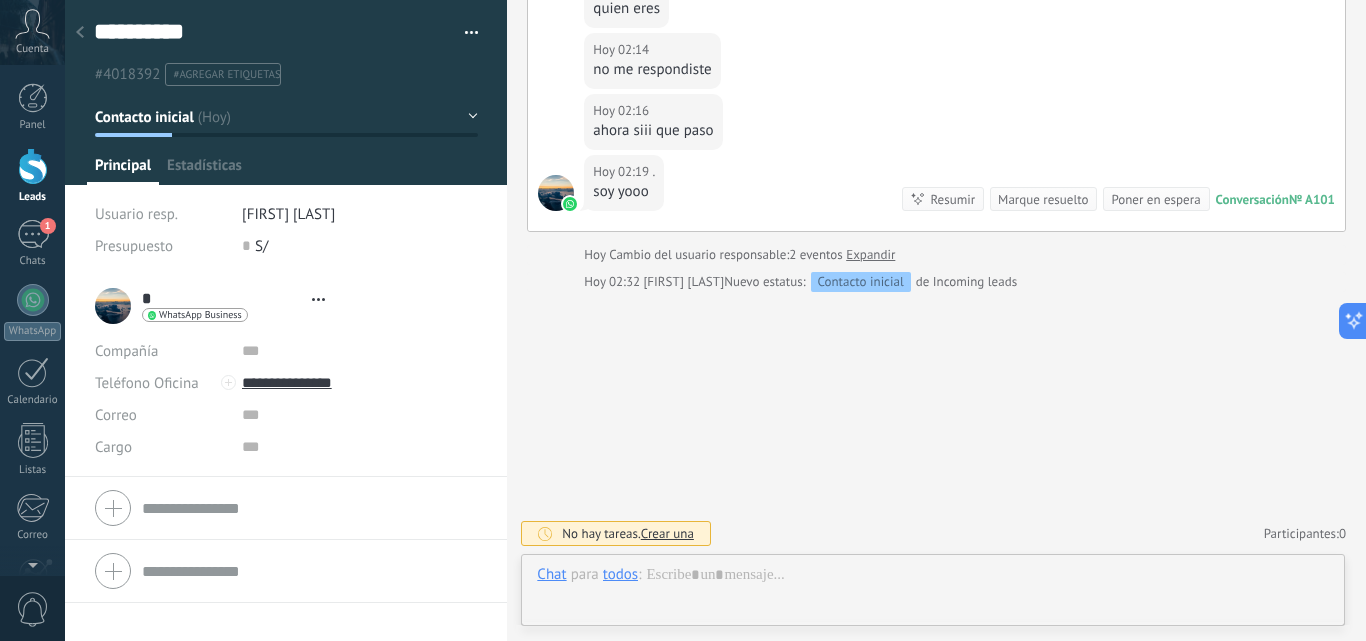 type on "**********" 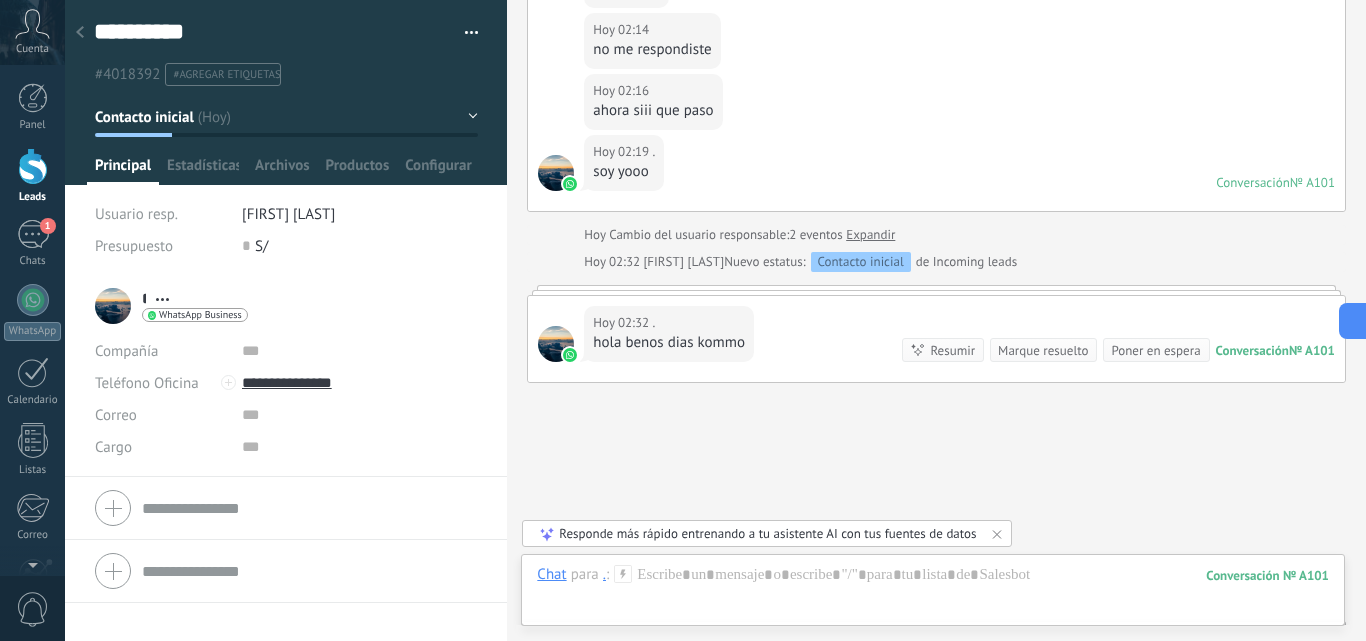 scroll, scrollTop: 2196, scrollLeft: 0, axis: vertical 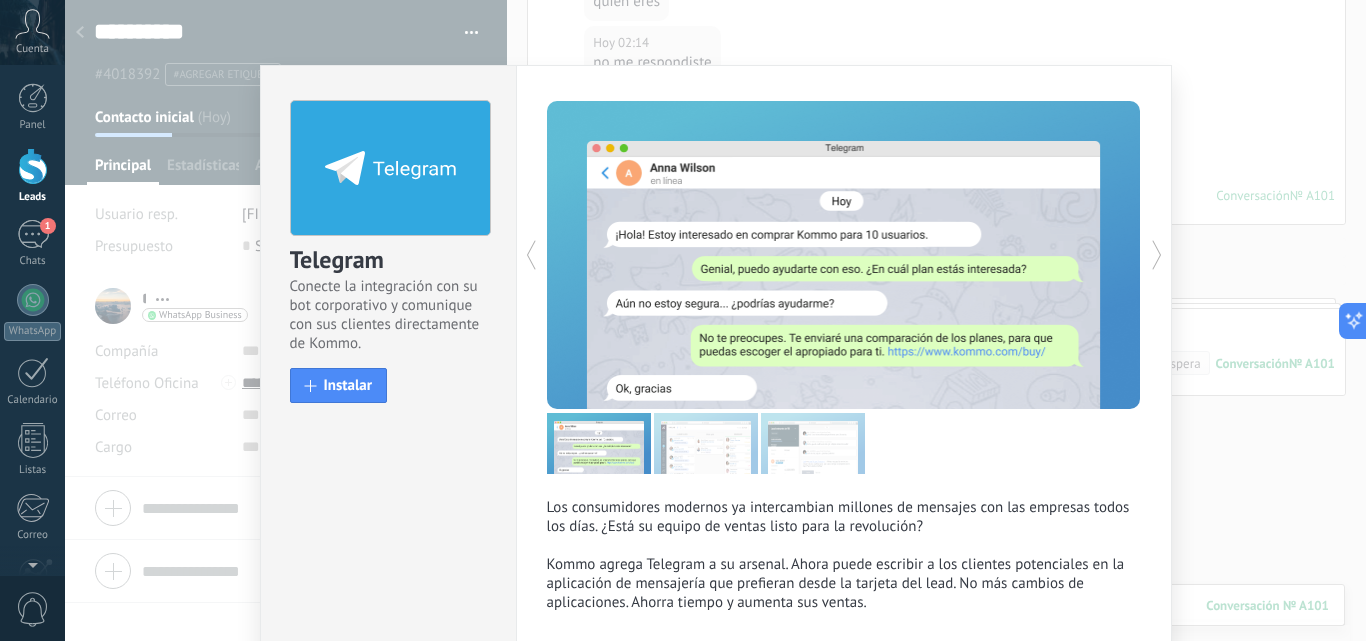 click on "Telegram Conecte la integración con su bot corporativo y comunique con sus clientes directamente de Kommo. install Instalar Los consumidores modernos ya intercambian millones de mensajes con las empresas todos los días. ¿Está su equipo de ventas listo para la revolución?  Kommo agrega Telegram a su arsenal. Ahora puede escribir a los clientes potenciales en la aplicación de mensajería que prefieran desde la tarjeta del lead. No más cambios de aplicaciones. Ahorra tiempo y aumenta sus ventas. más" at bounding box center [715, 320] 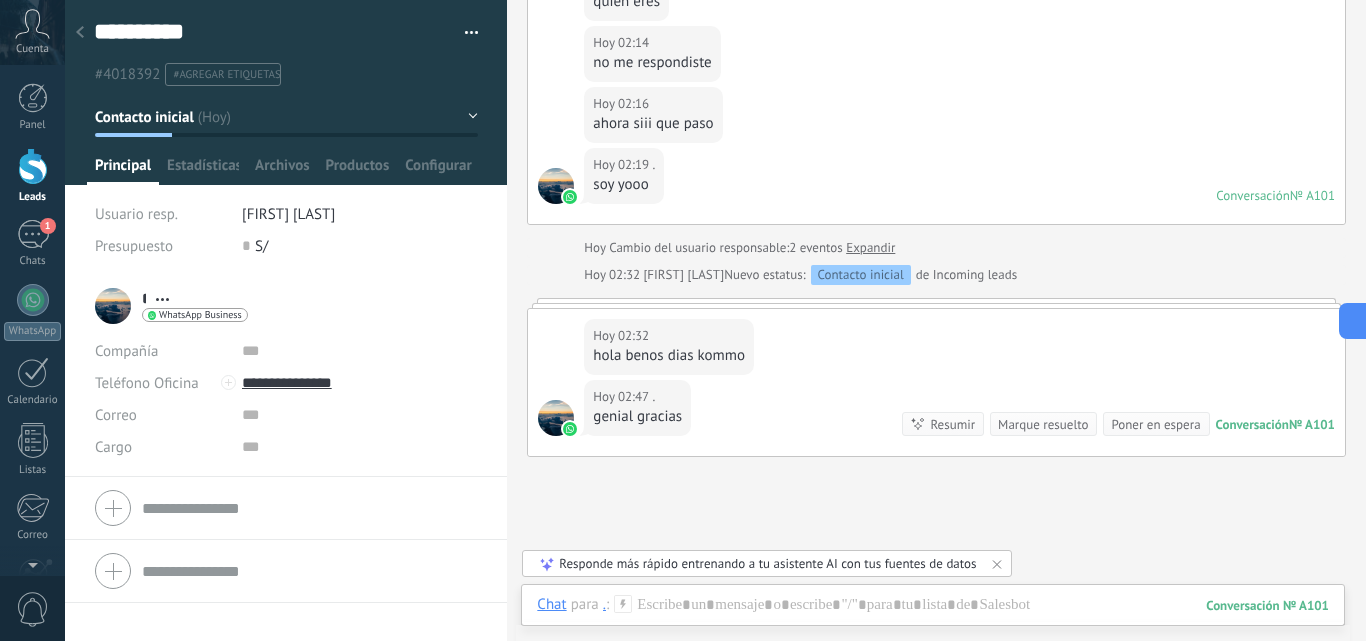 scroll, scrollTop: 2261, scrollLeft: 0, axis: vertical 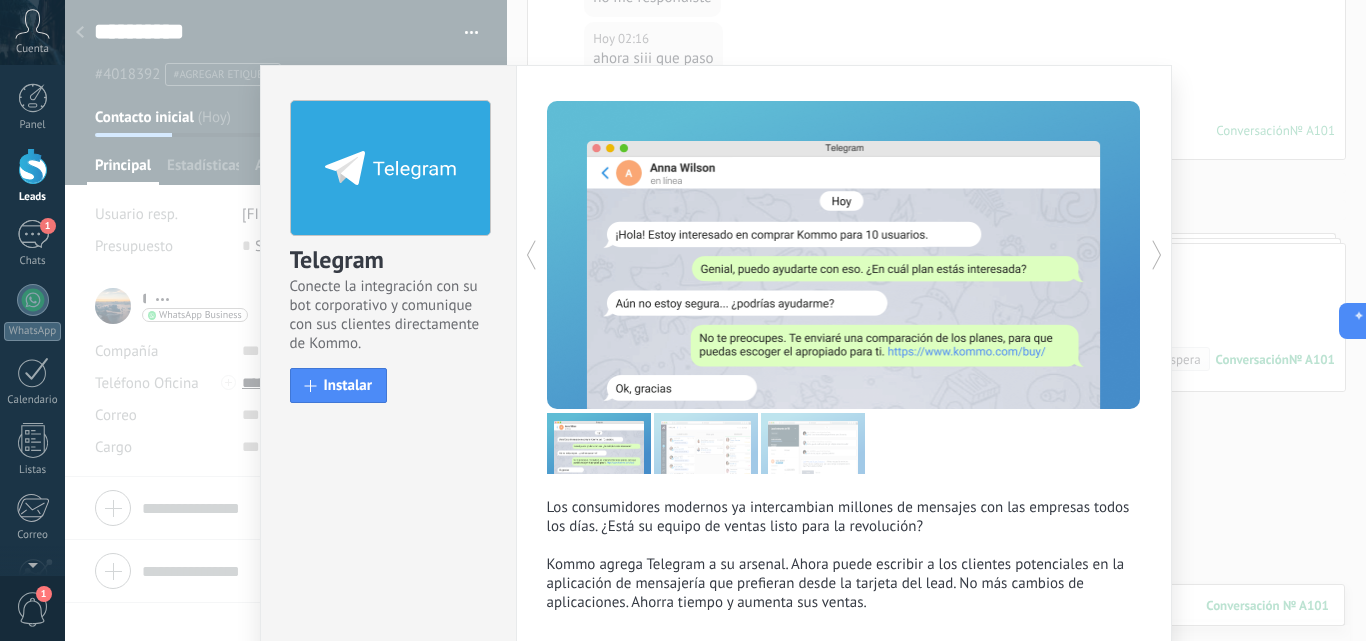click on "Telegram Conecte la integración con su bot corporativo y comunique con sus clientes directamente de Kommo. install Instalar Los consumidores modernos ya intercambian millones de mensajes con las empresas todos los días. ¿Está su equipo de ventas listo para la revolución?  Kommo agrega Telegram a su arsenal. Ahora puede escribir a los clientes potenciales en la aplicación de mensajería que prefieran desde la tarjeta del lead. No más cambios de aplicaciones. Ahorra tiempo y aumenta sus ventas. más" at bounding box center (715, 320) 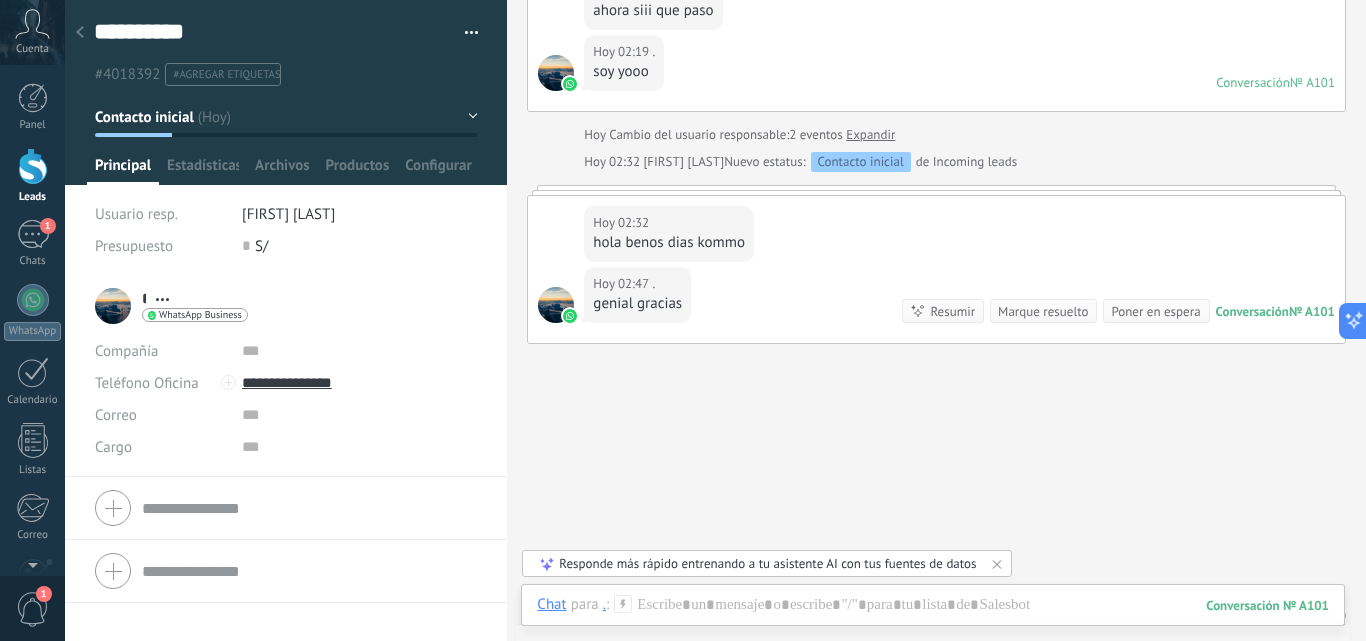 scroll, scrollTop: 2381, scrollLeft: 0, axis: vertical 